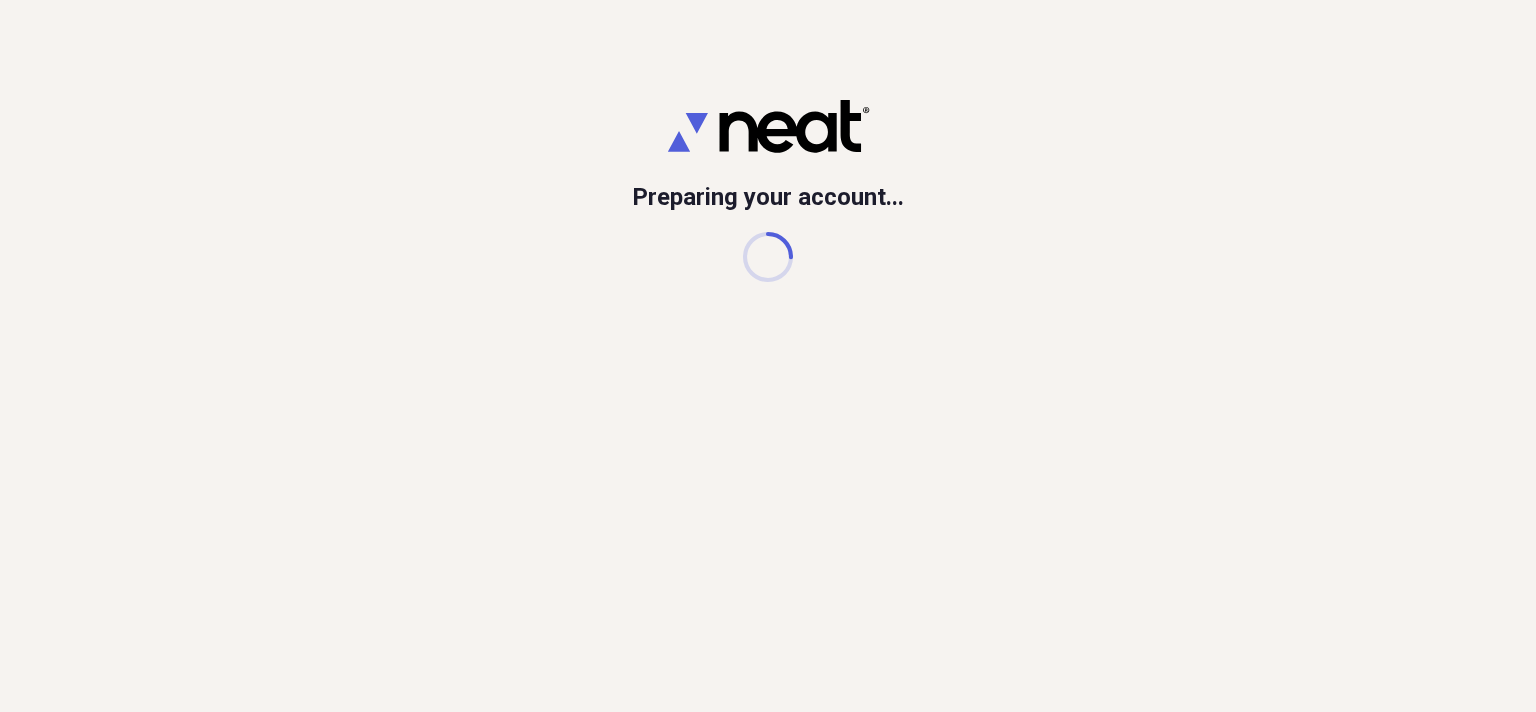 scroll, scrollTop: 0, scrollLeft: 0, axis: both 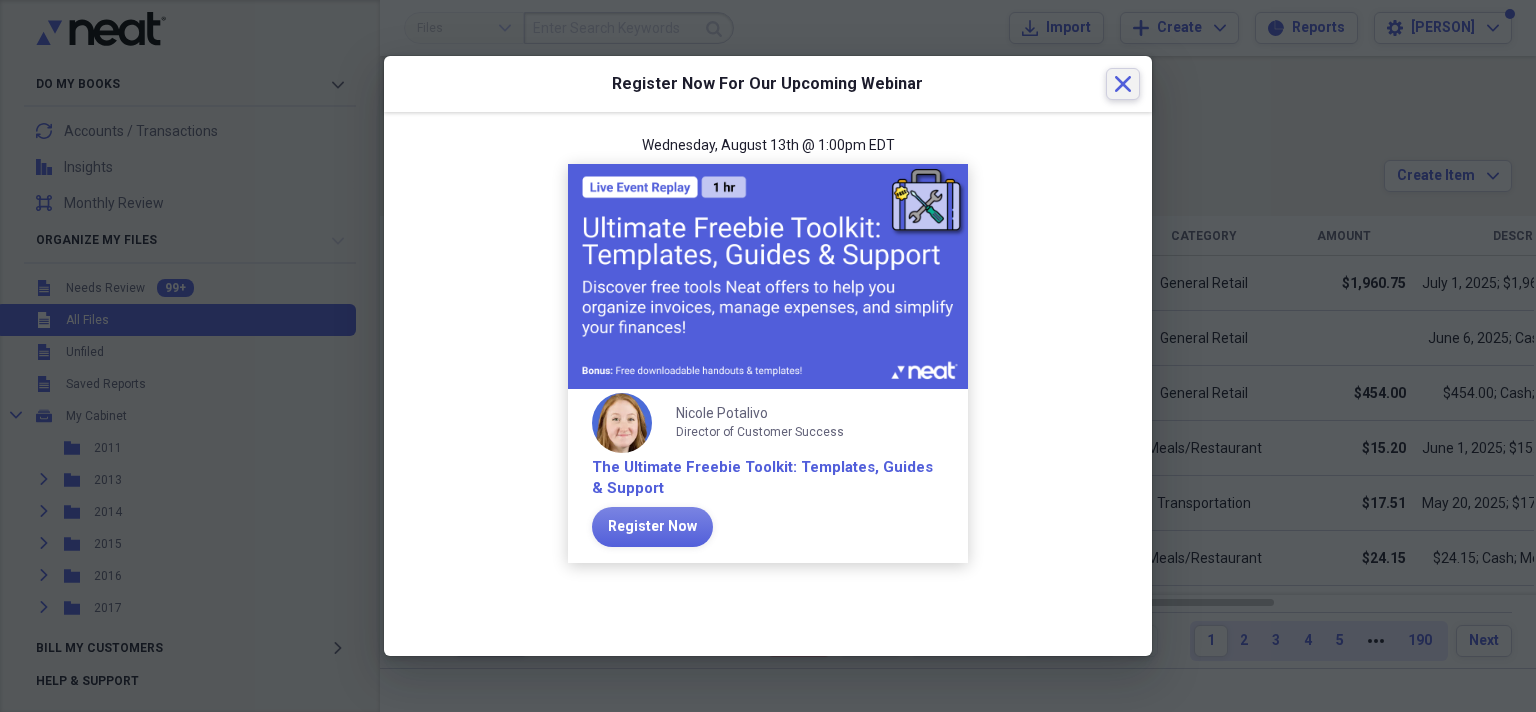 click 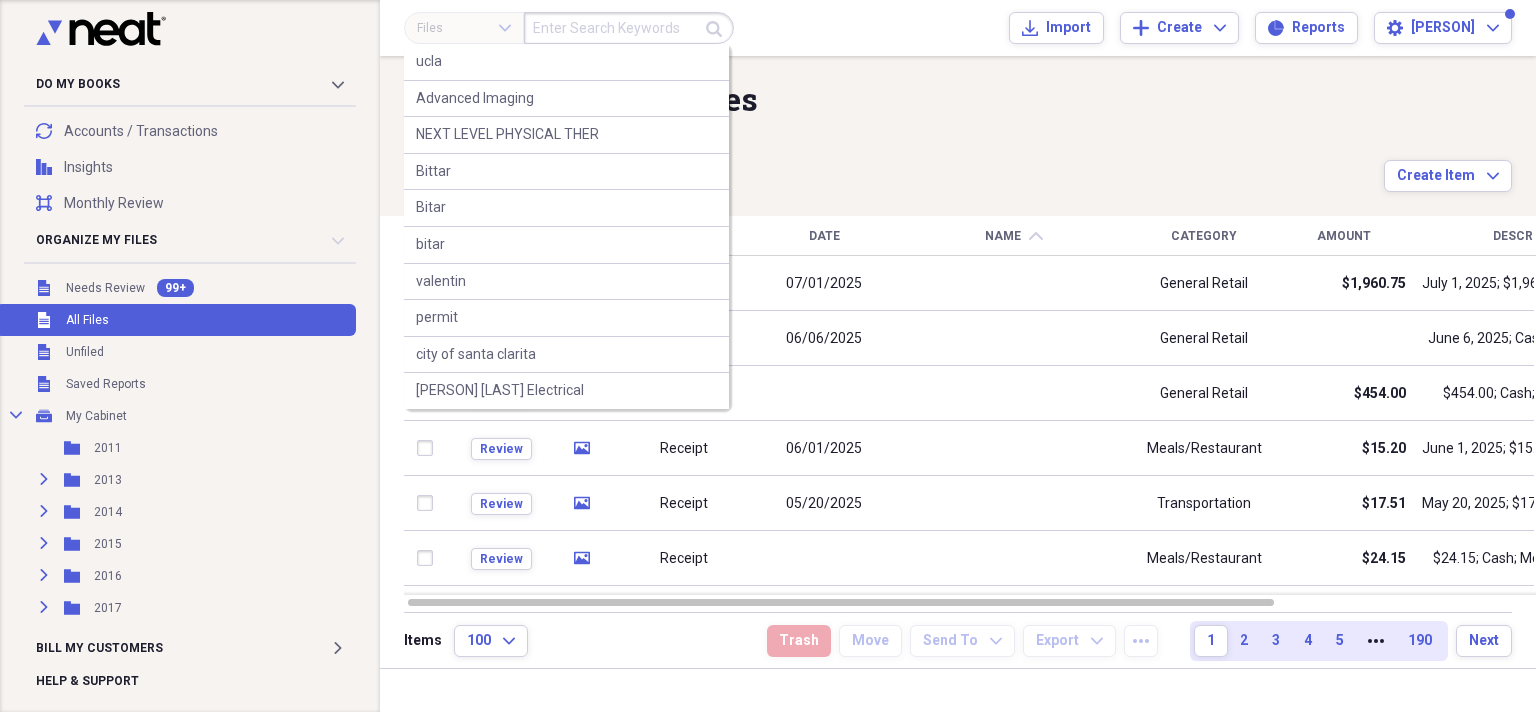 click at bounding box center (629, 28) 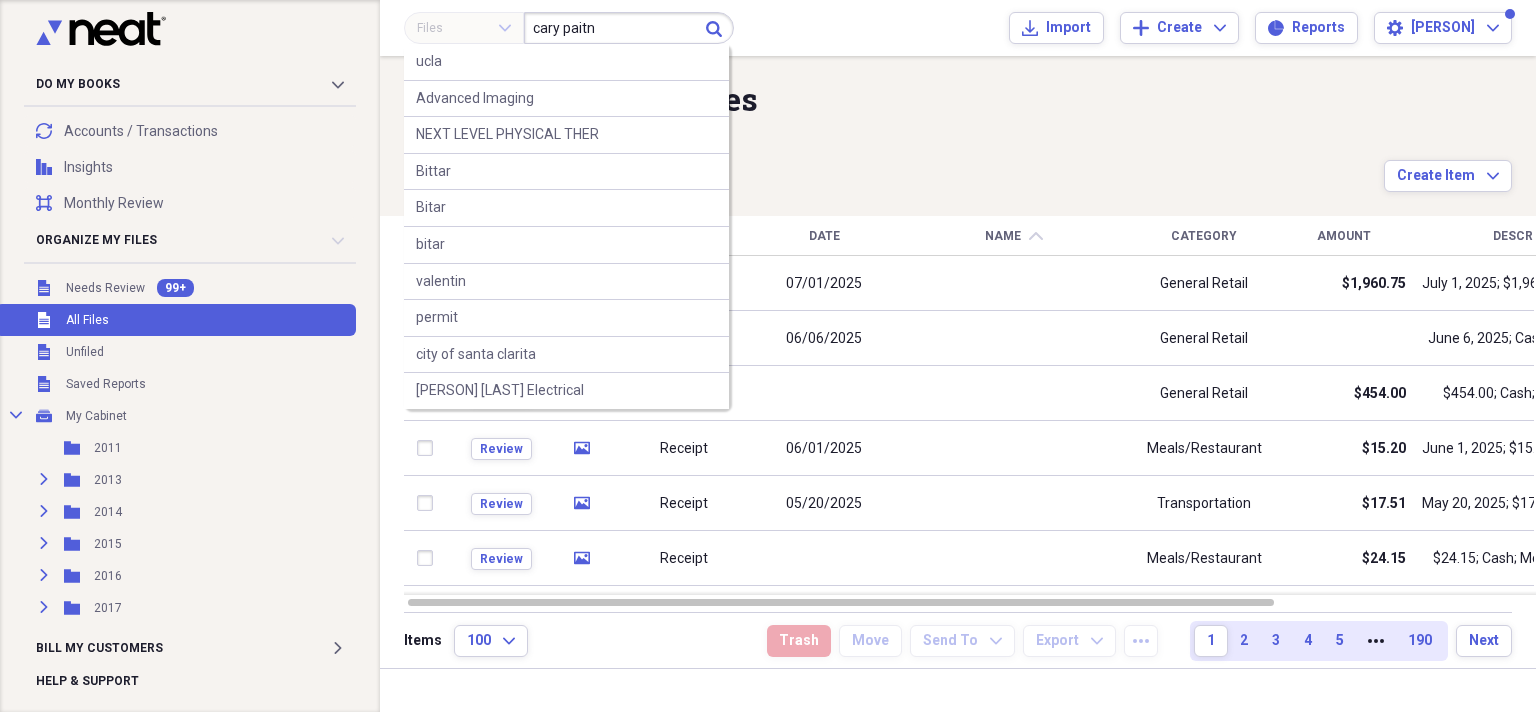 type on "cary paitn" 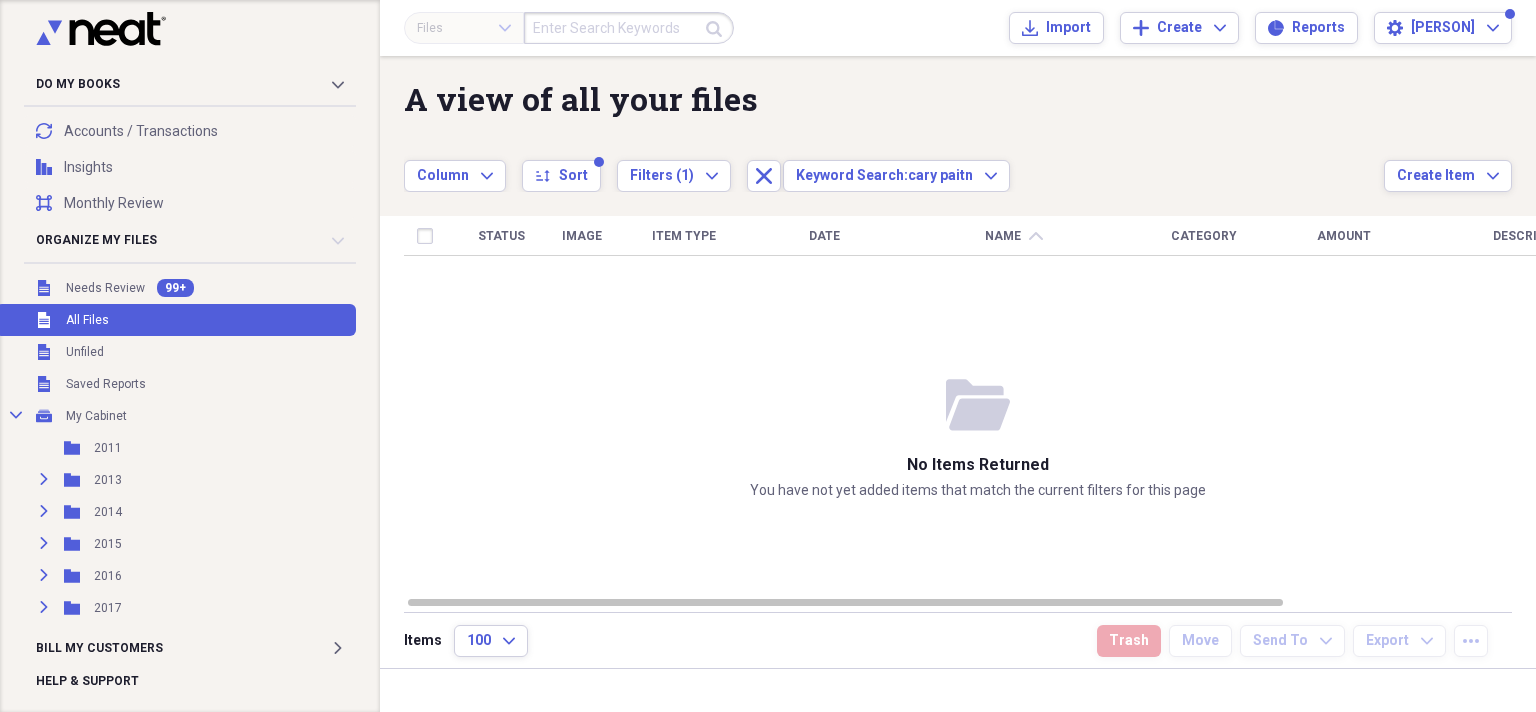 click at bounding box center [629, 28] 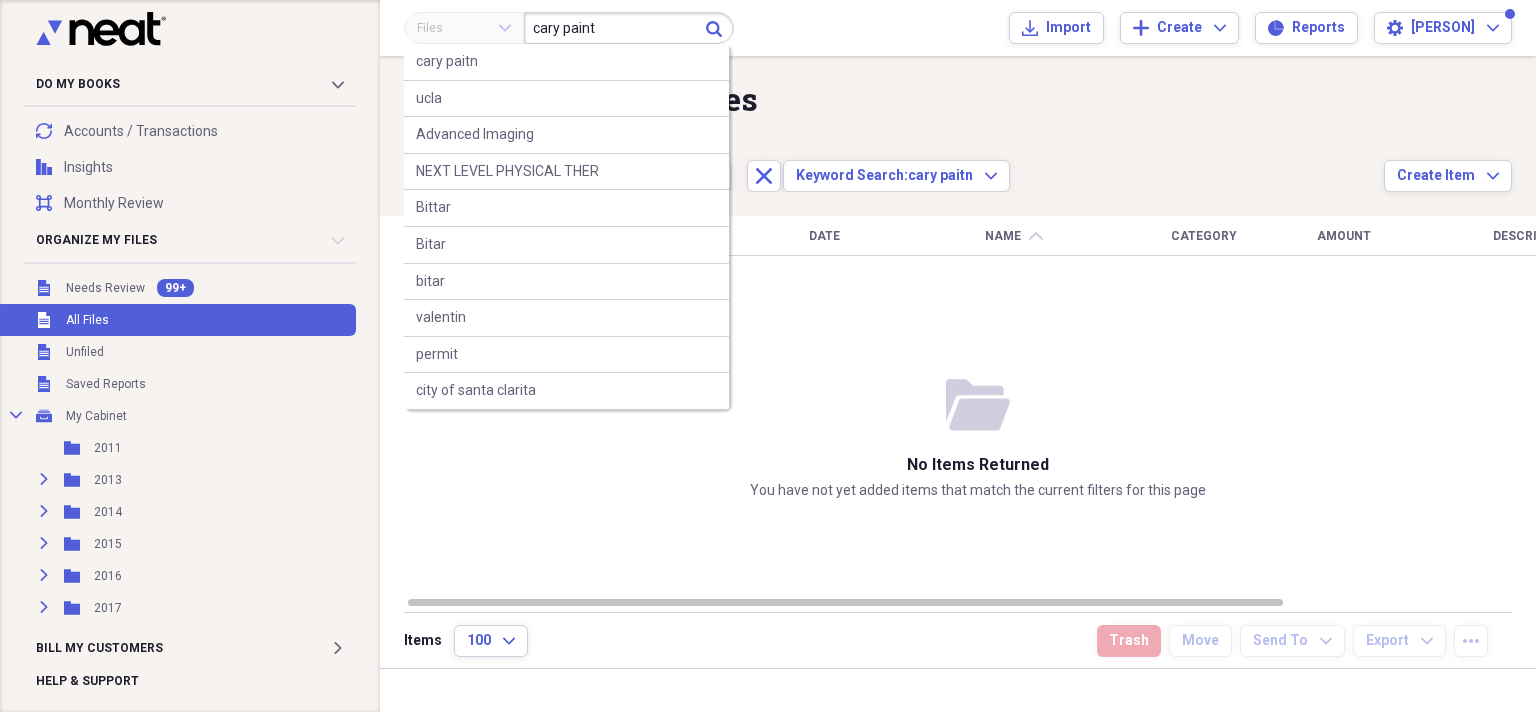 type on "cary paint" 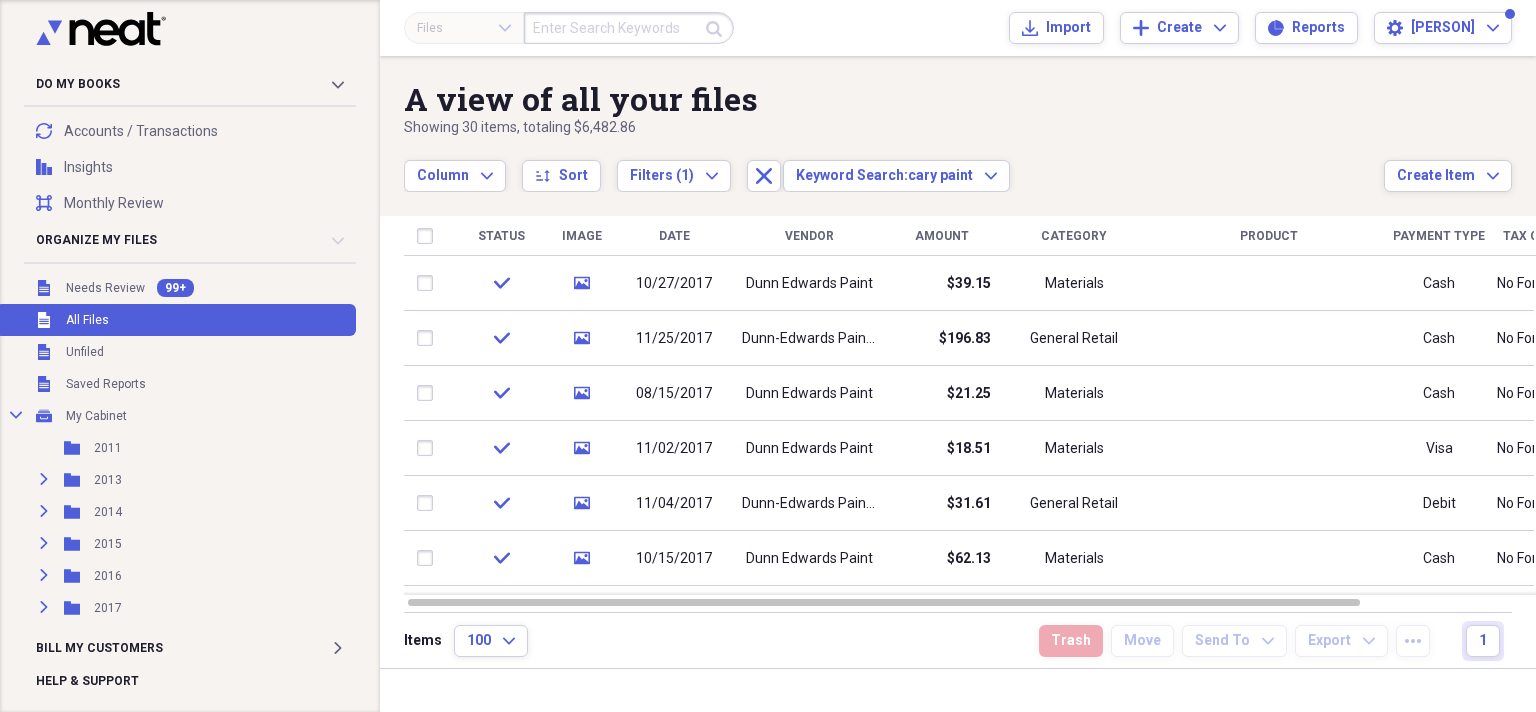 click on "Vendor" at bounding box center (809, 236) 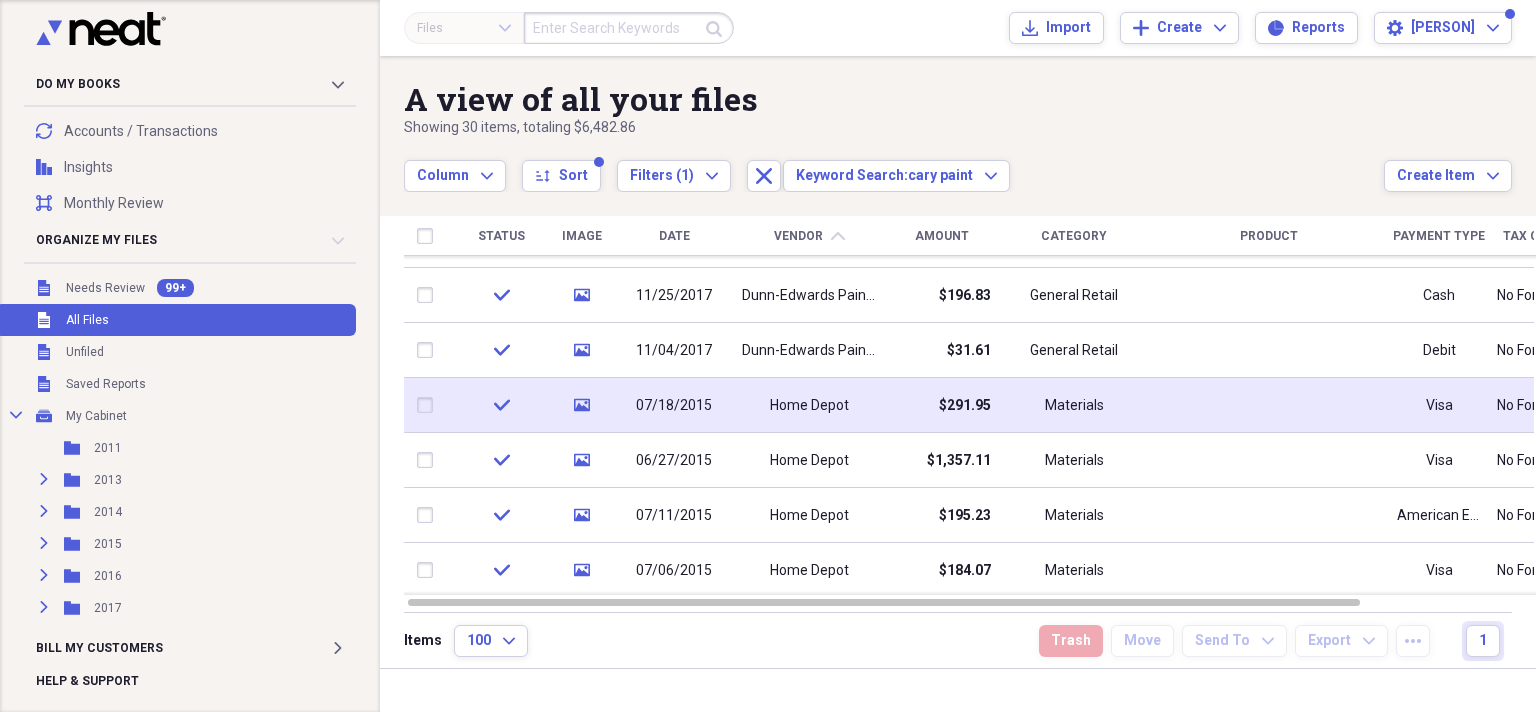 click on "media" 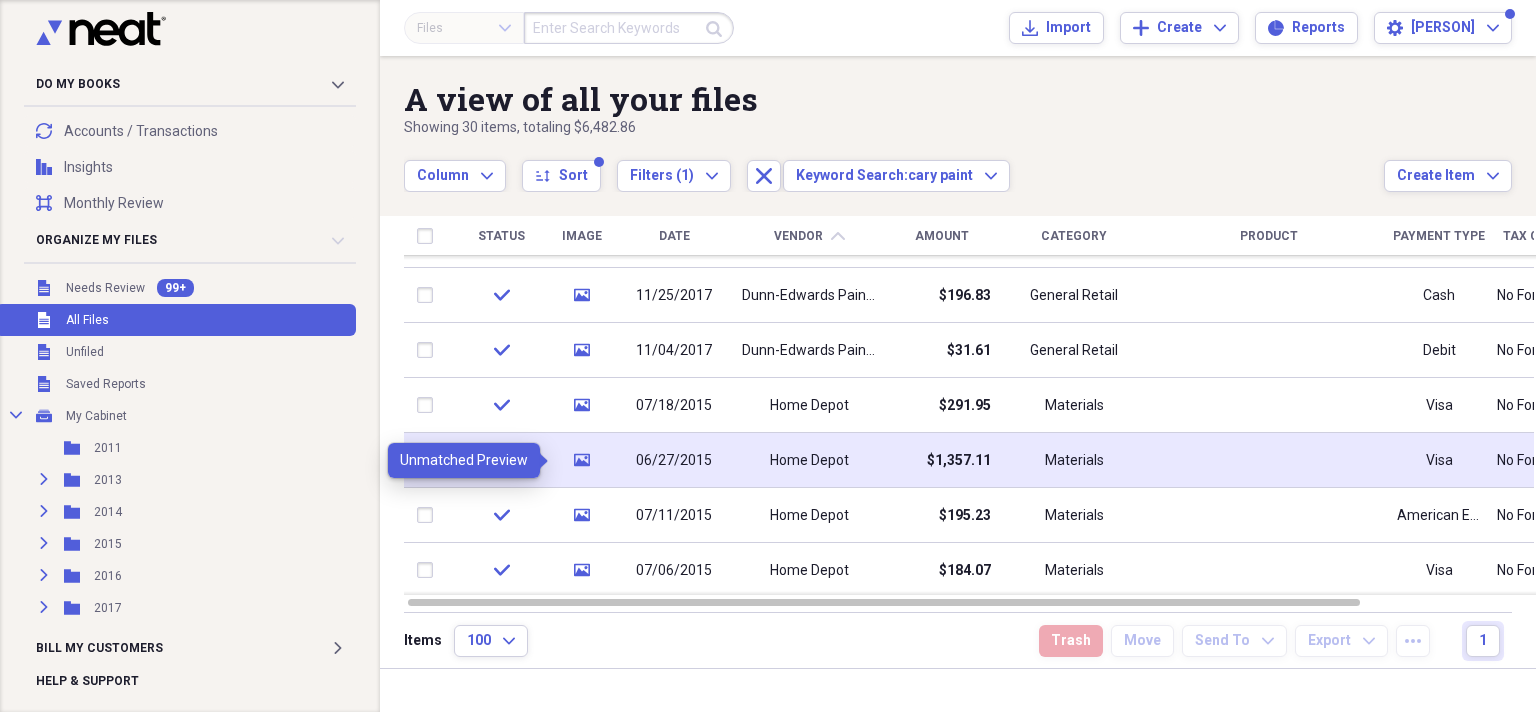 click 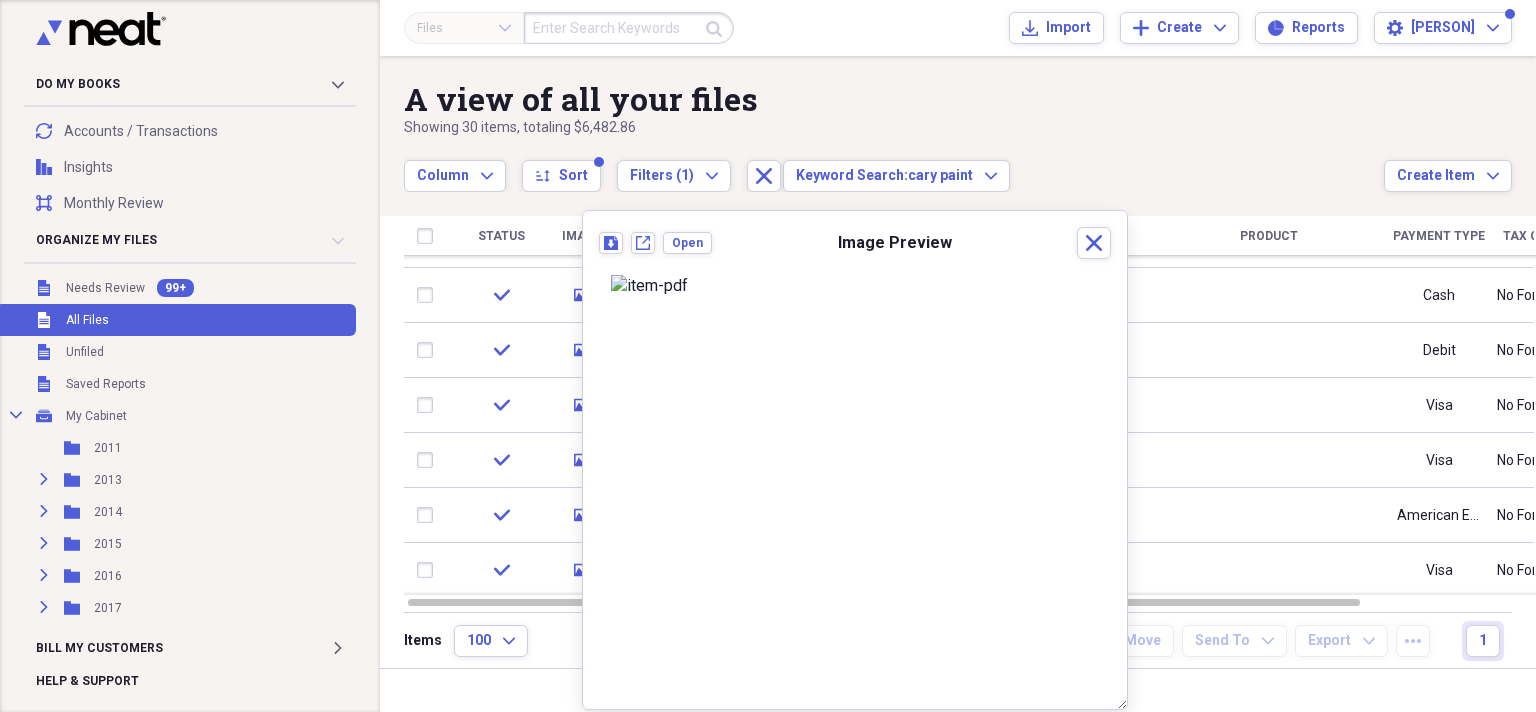 click at bounding box center (855, 286) 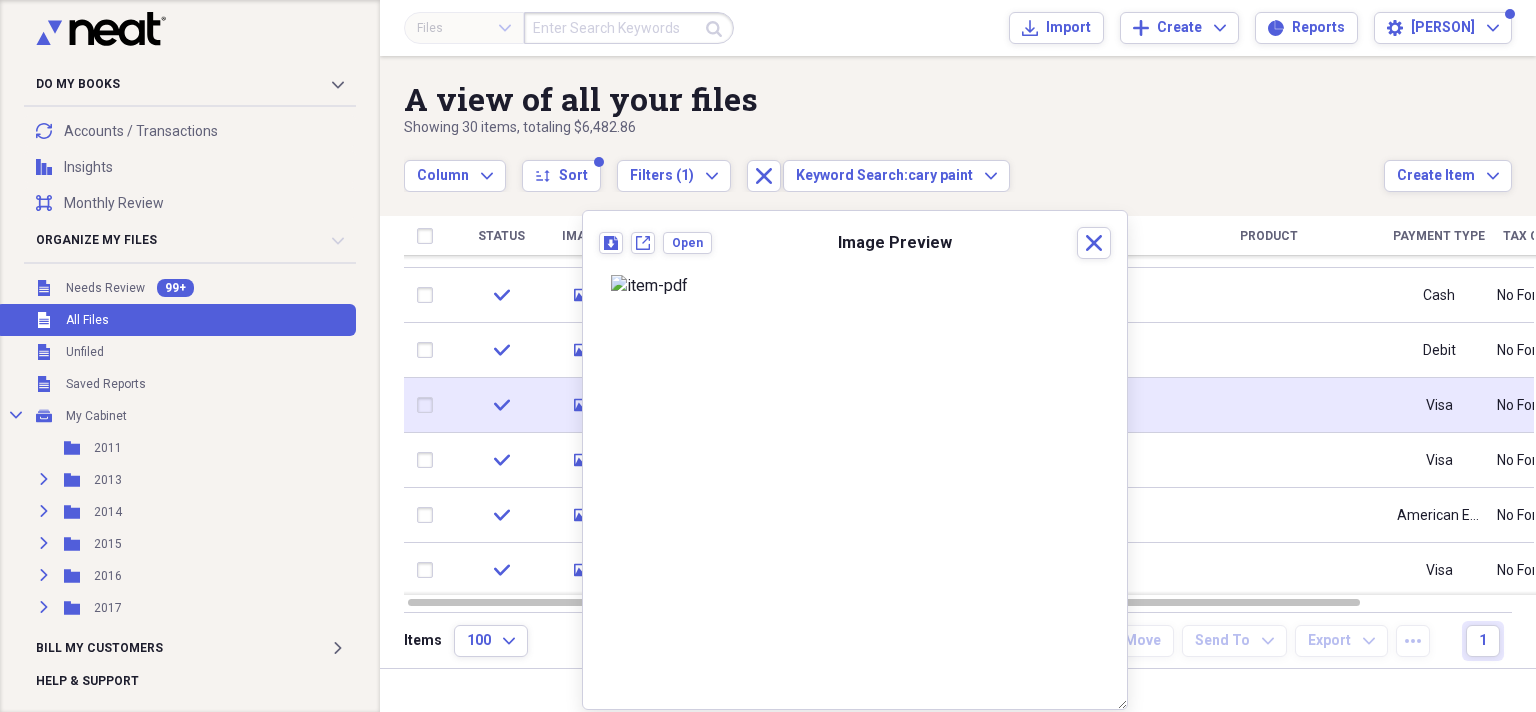 click on "media" 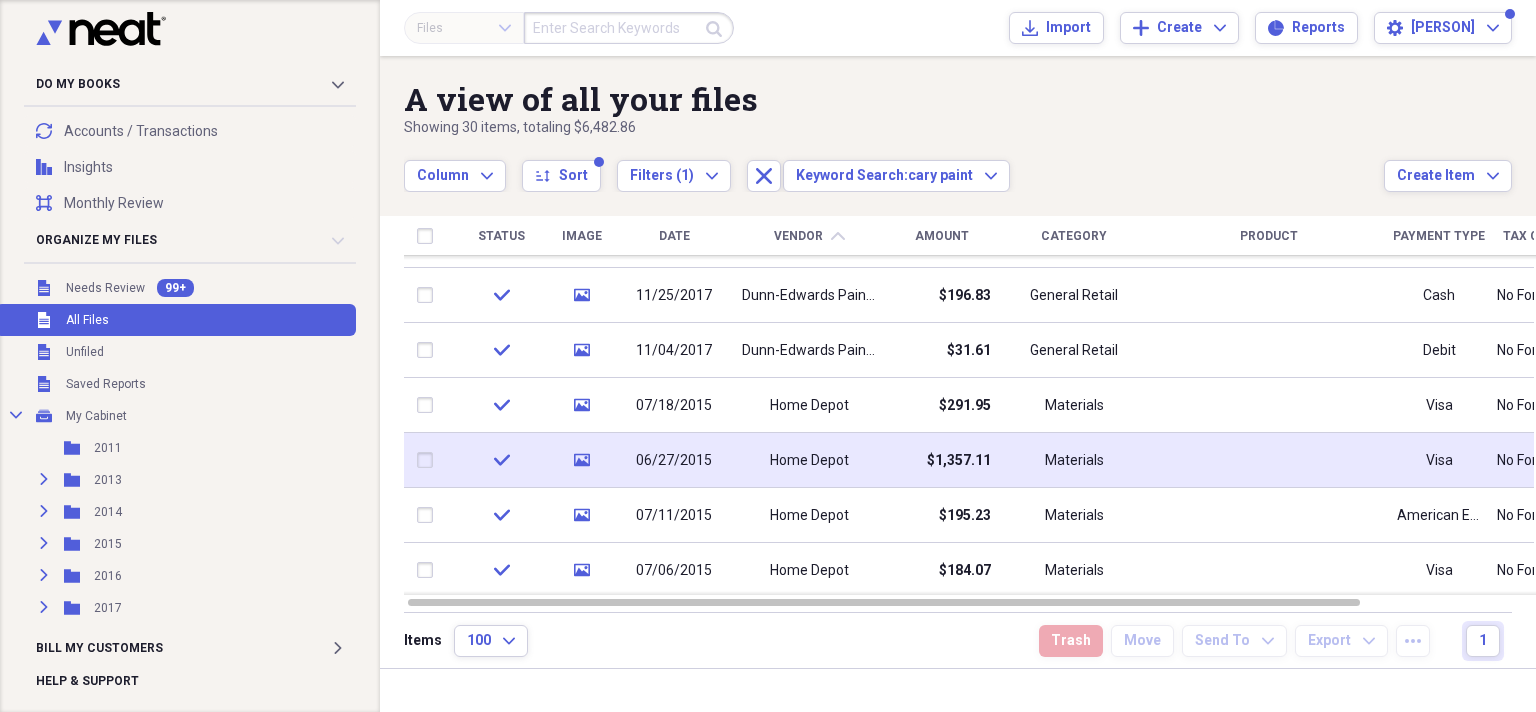 click 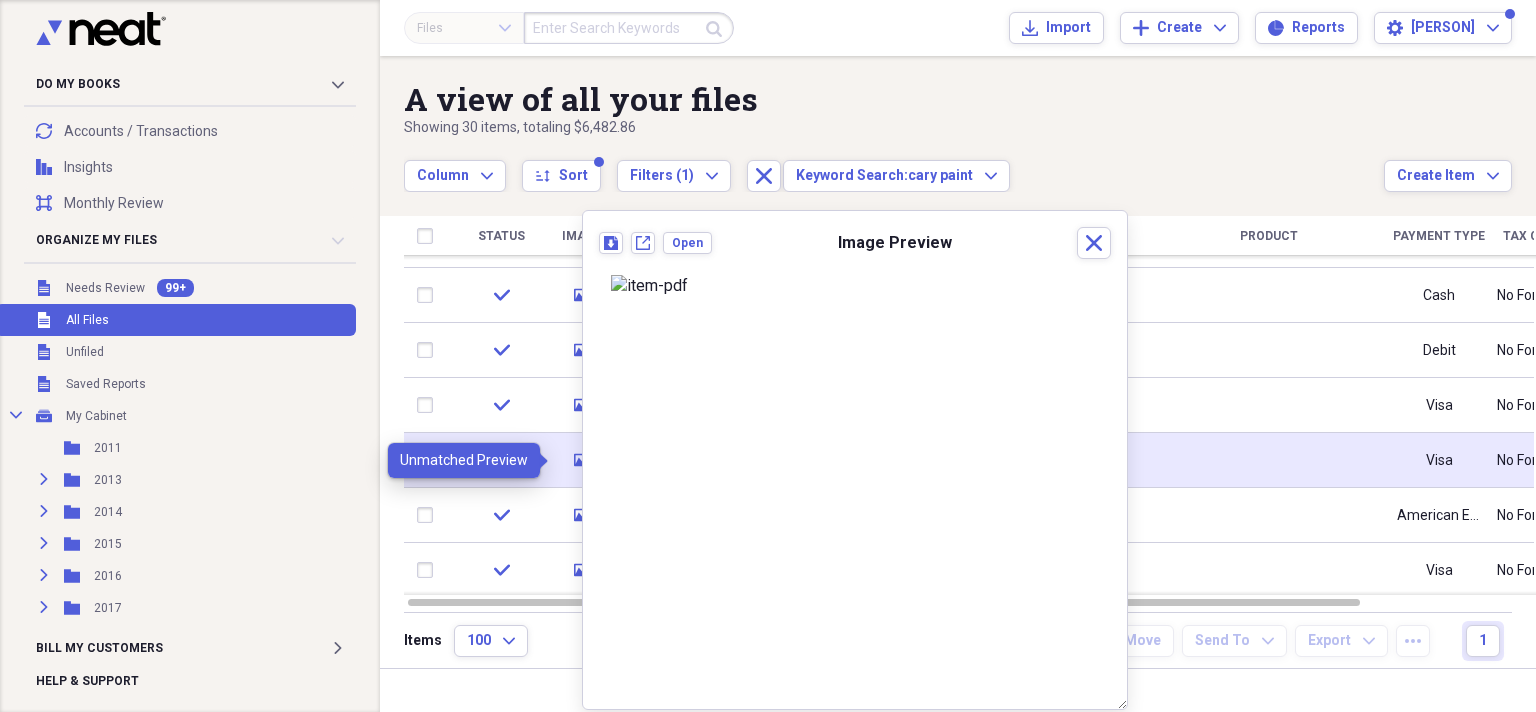 click on "media" at bounding box center [582, 460] 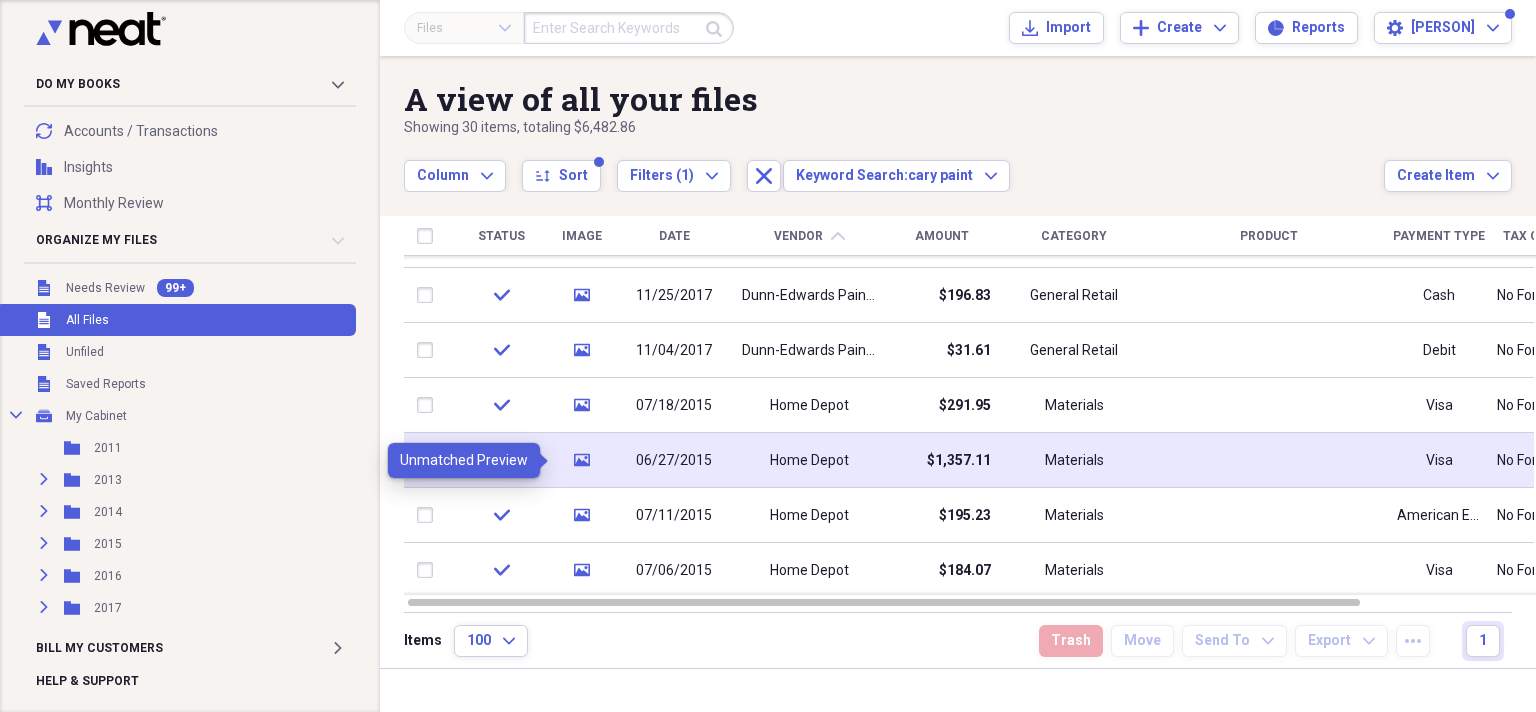 click on "media" at bounding box center [582, 460] 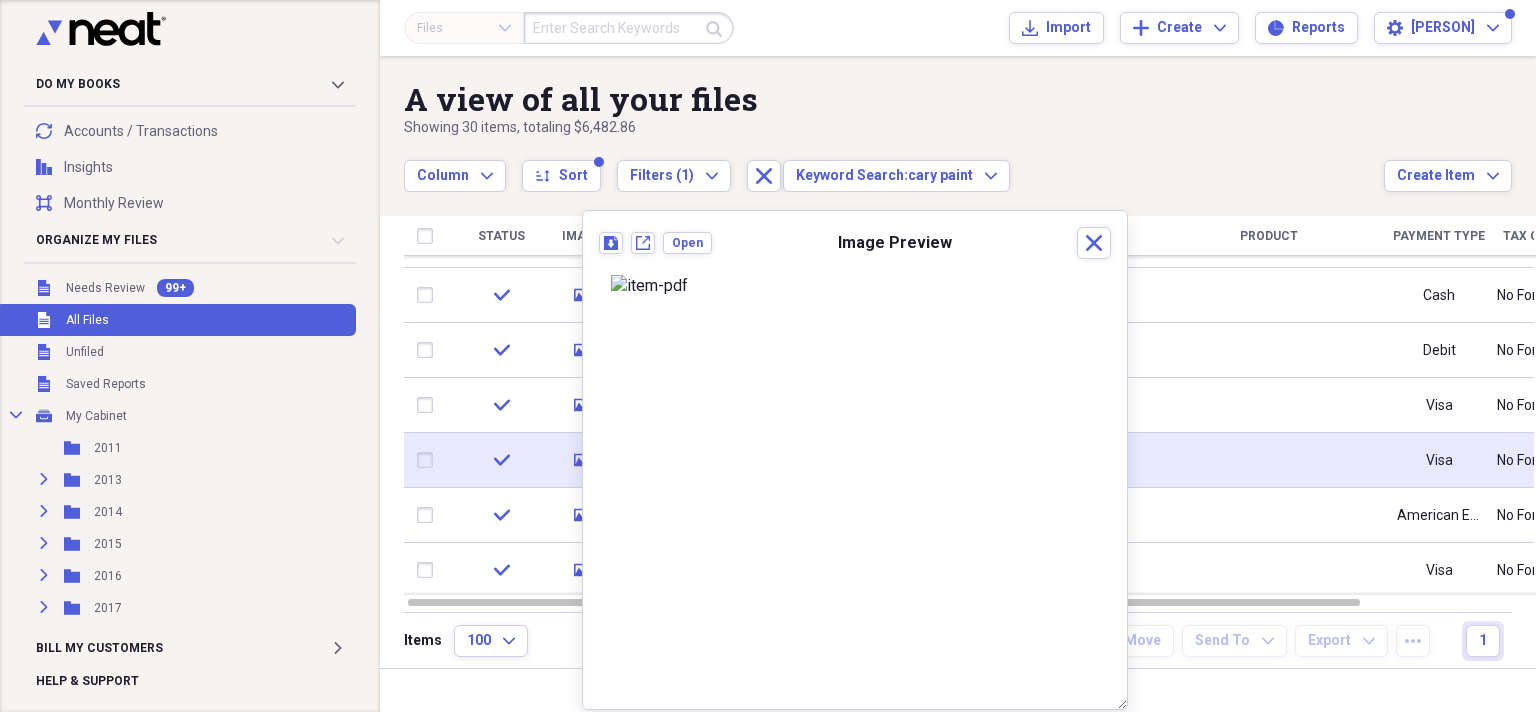 click 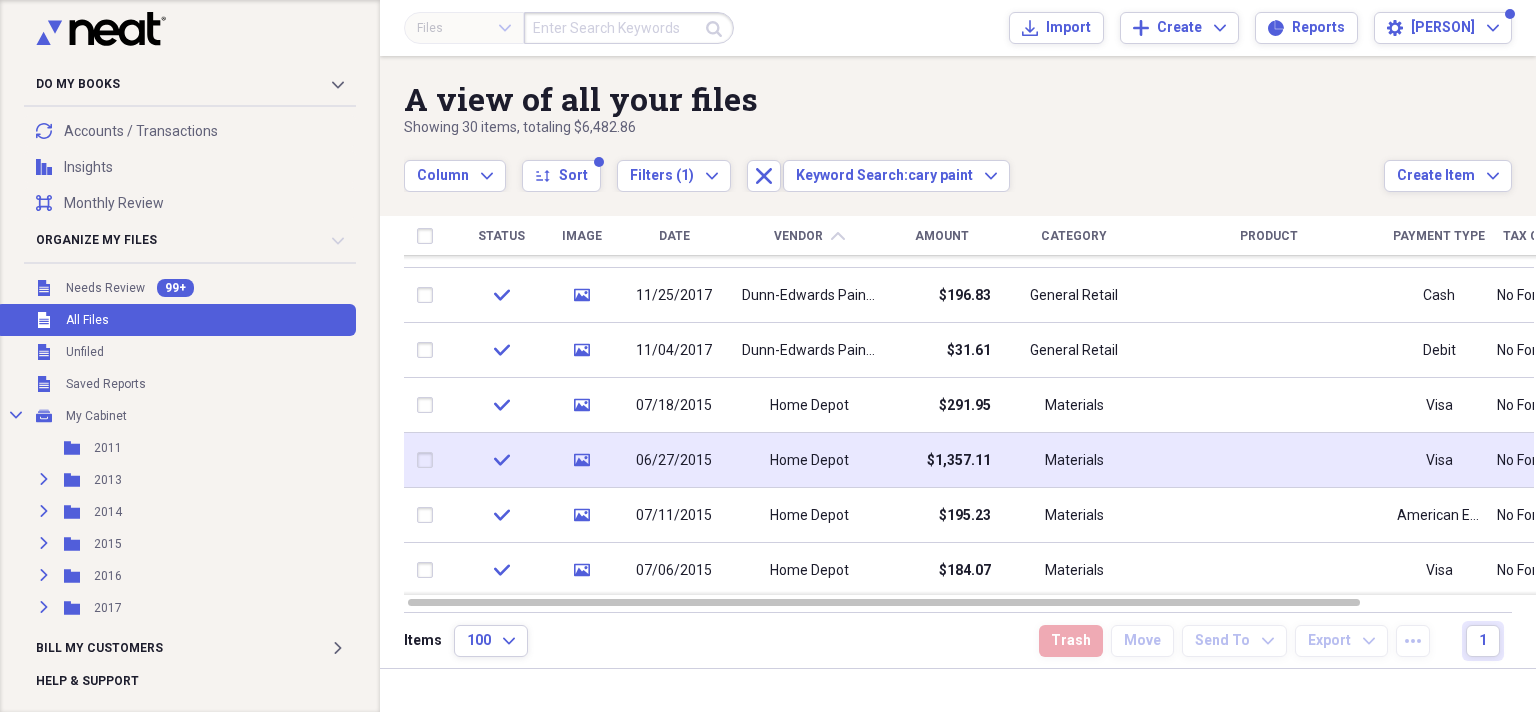 click on "Home Depot" at bounding box center [809, 460] 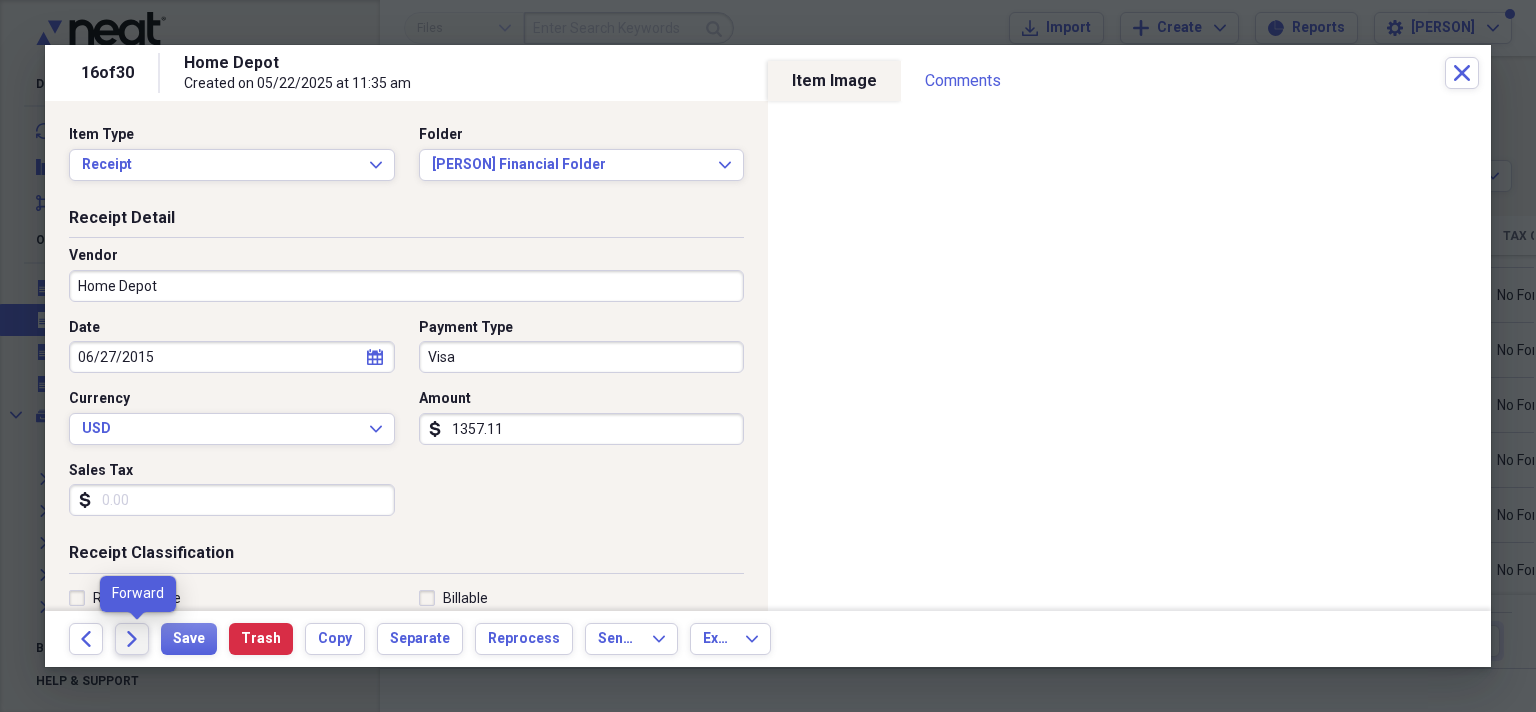click on "Forward" 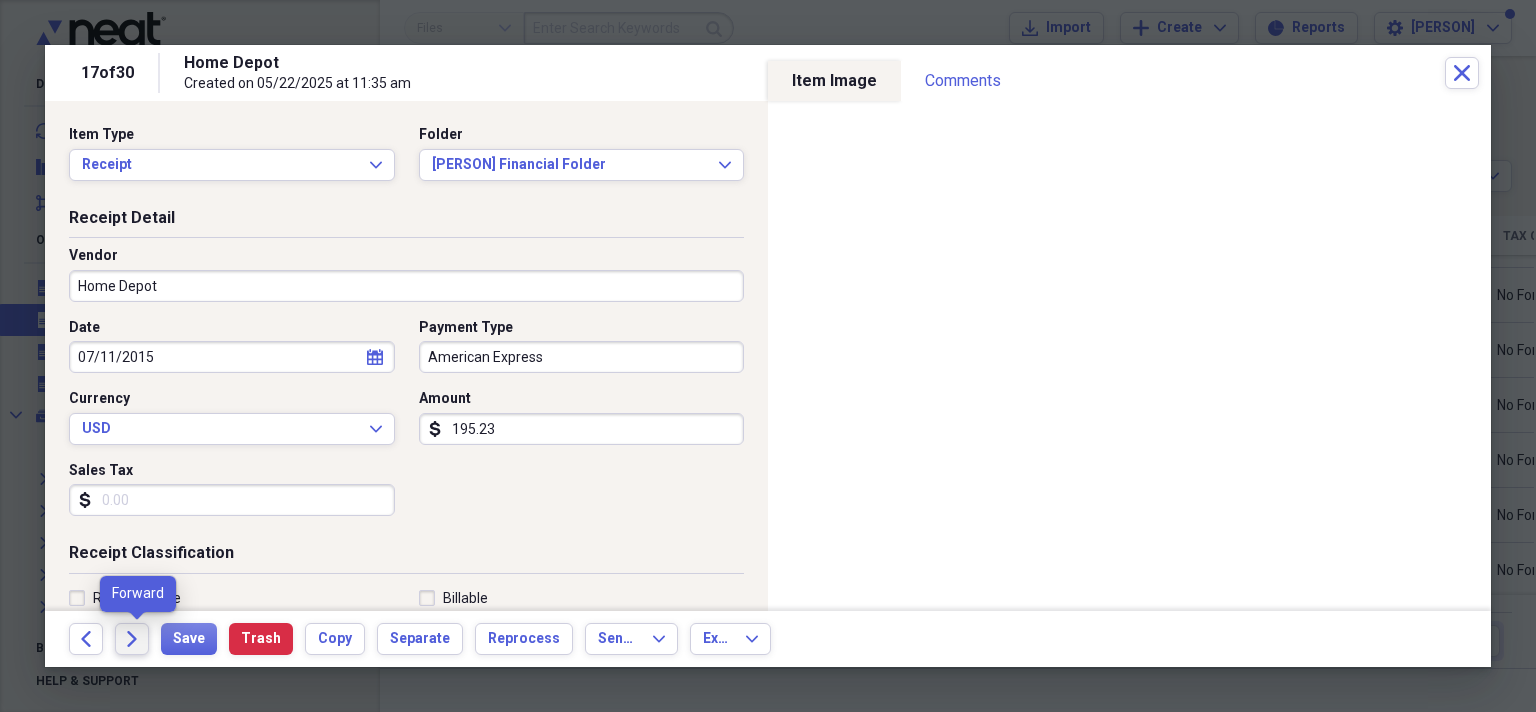 click on "Forward" 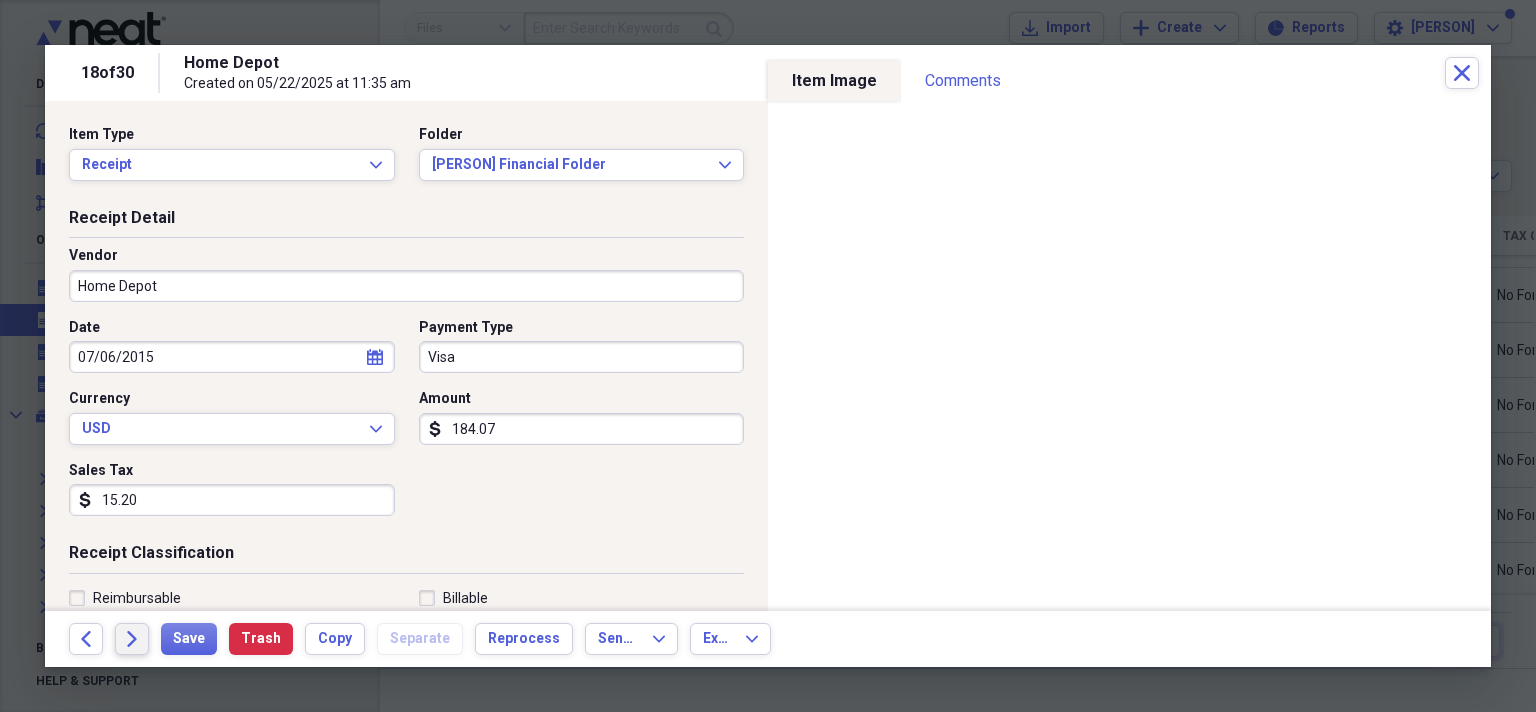click on "Forward" 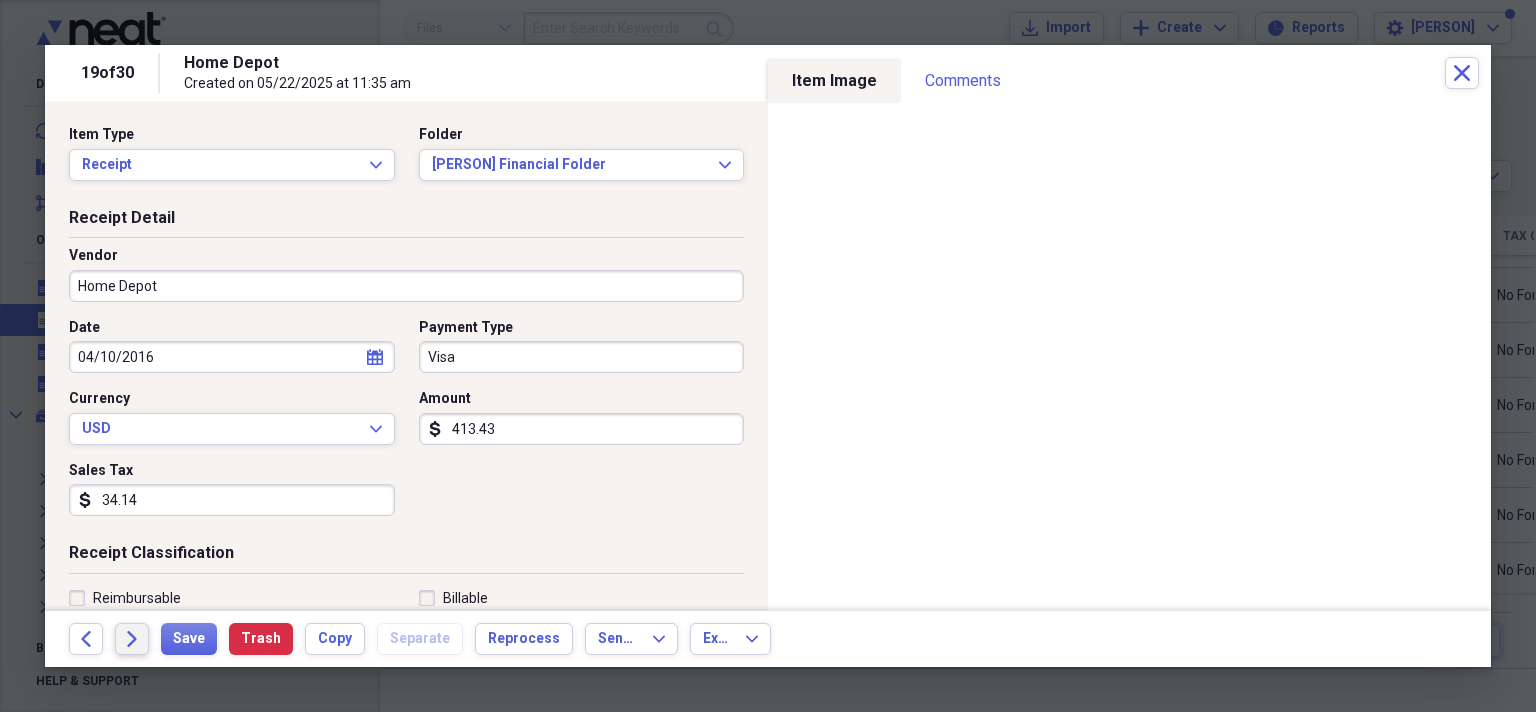 click on "Forward" 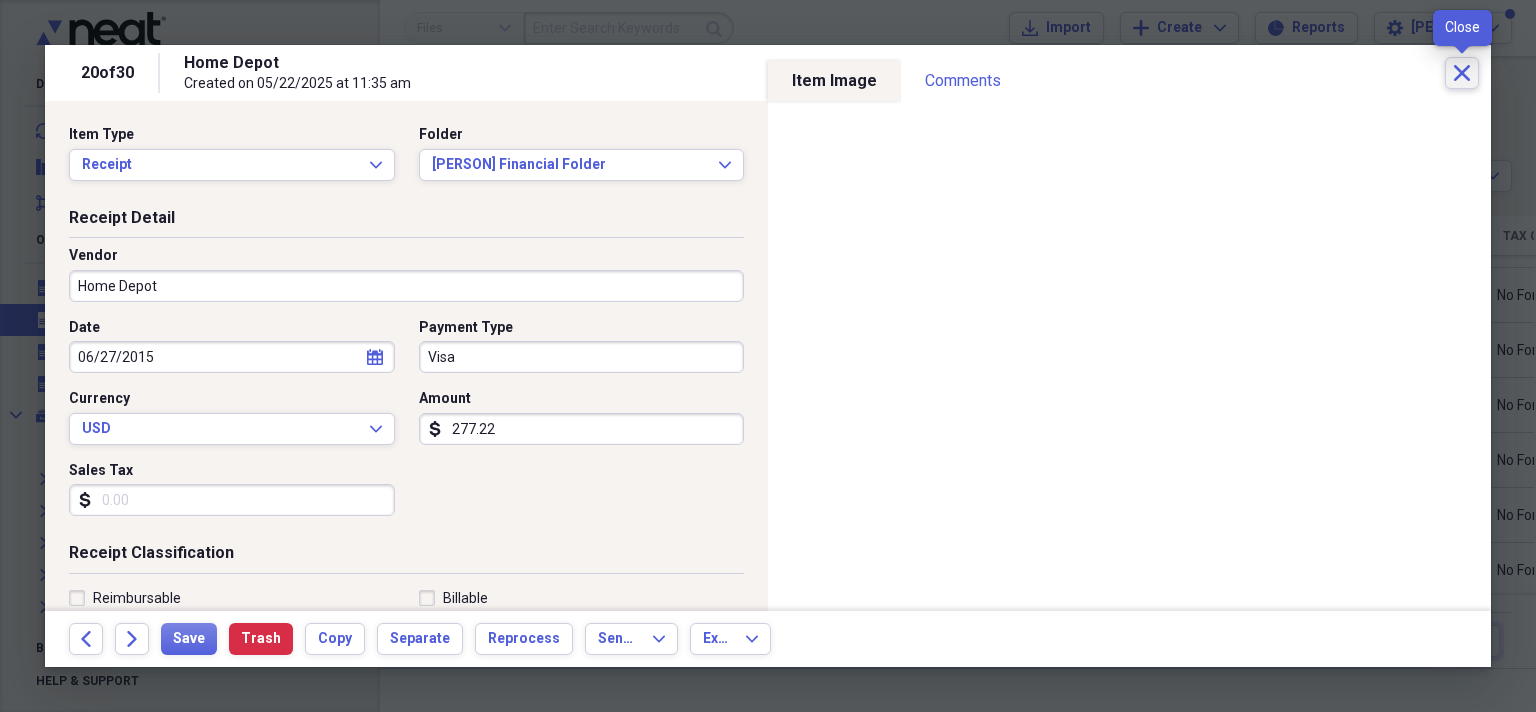 click on "Close" 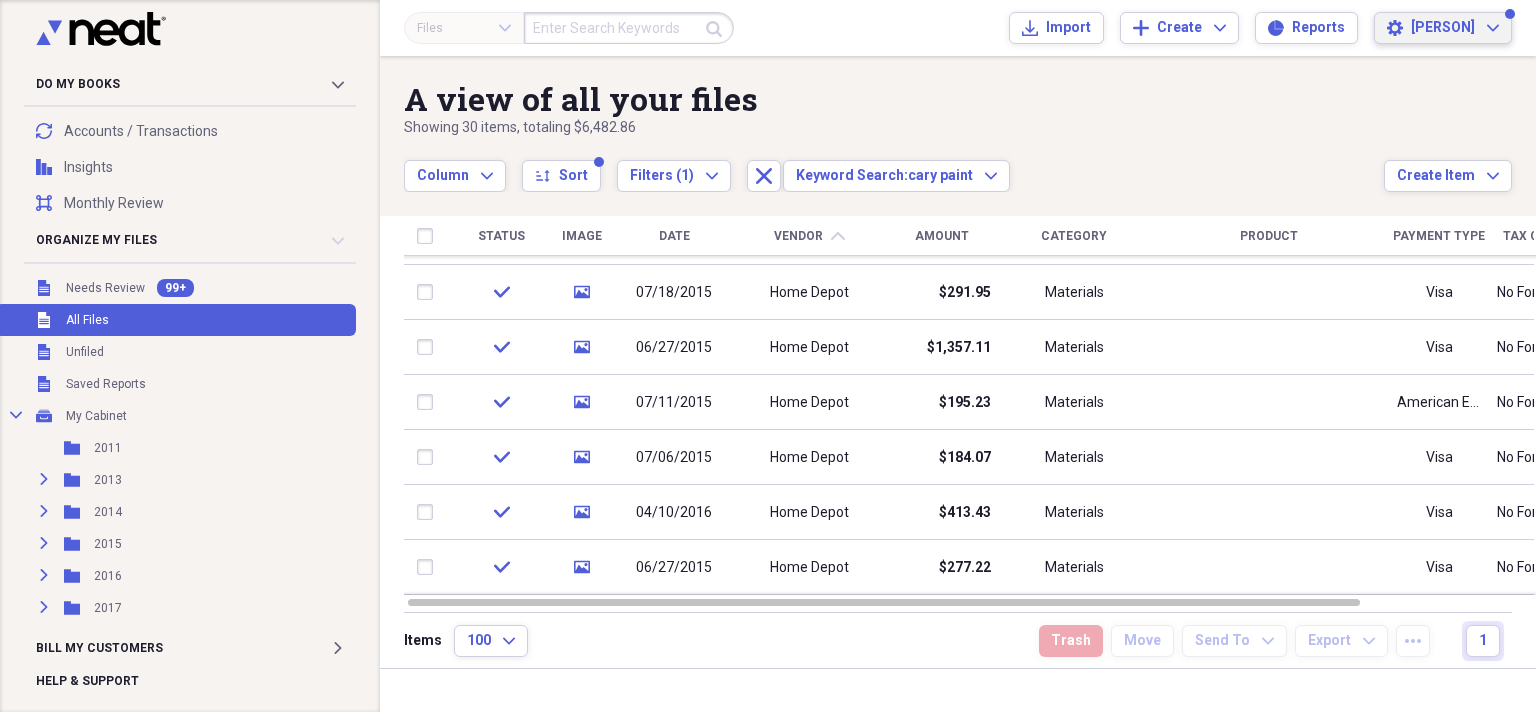 click on "[PERSON]" at bounding box center (1443, 28) 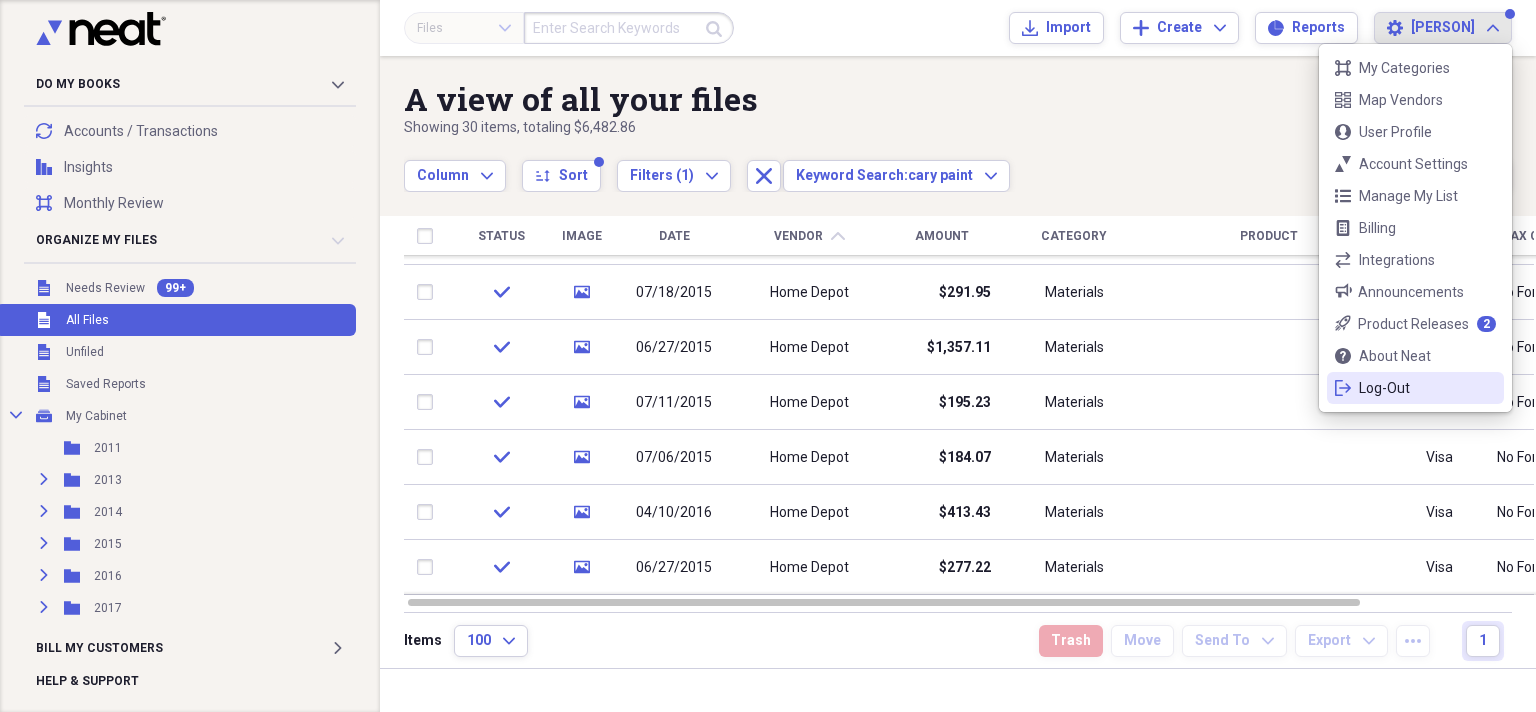 click on "Log-Out" at bounding box center (1415, 388) 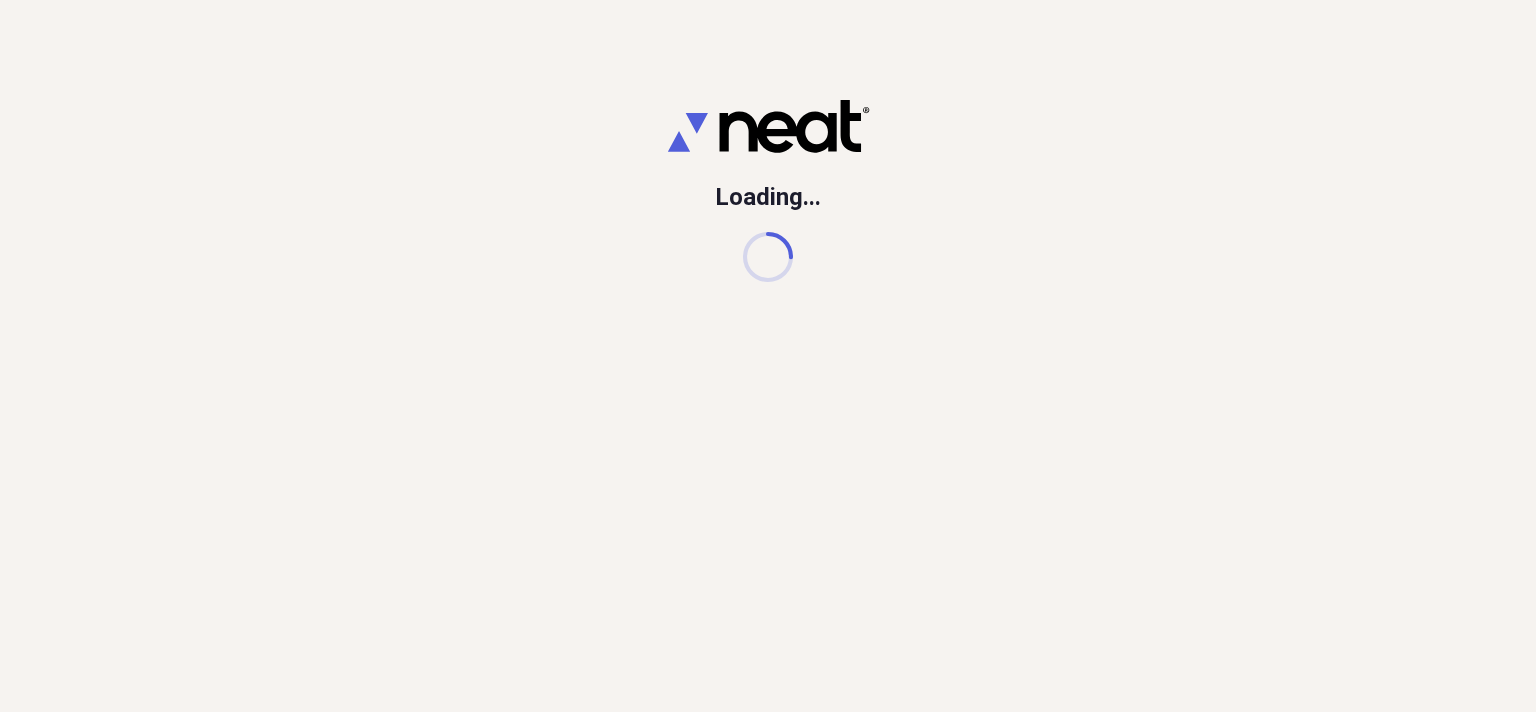 scroll, scrollTop: 0, scrollLeft: 0, axis: both 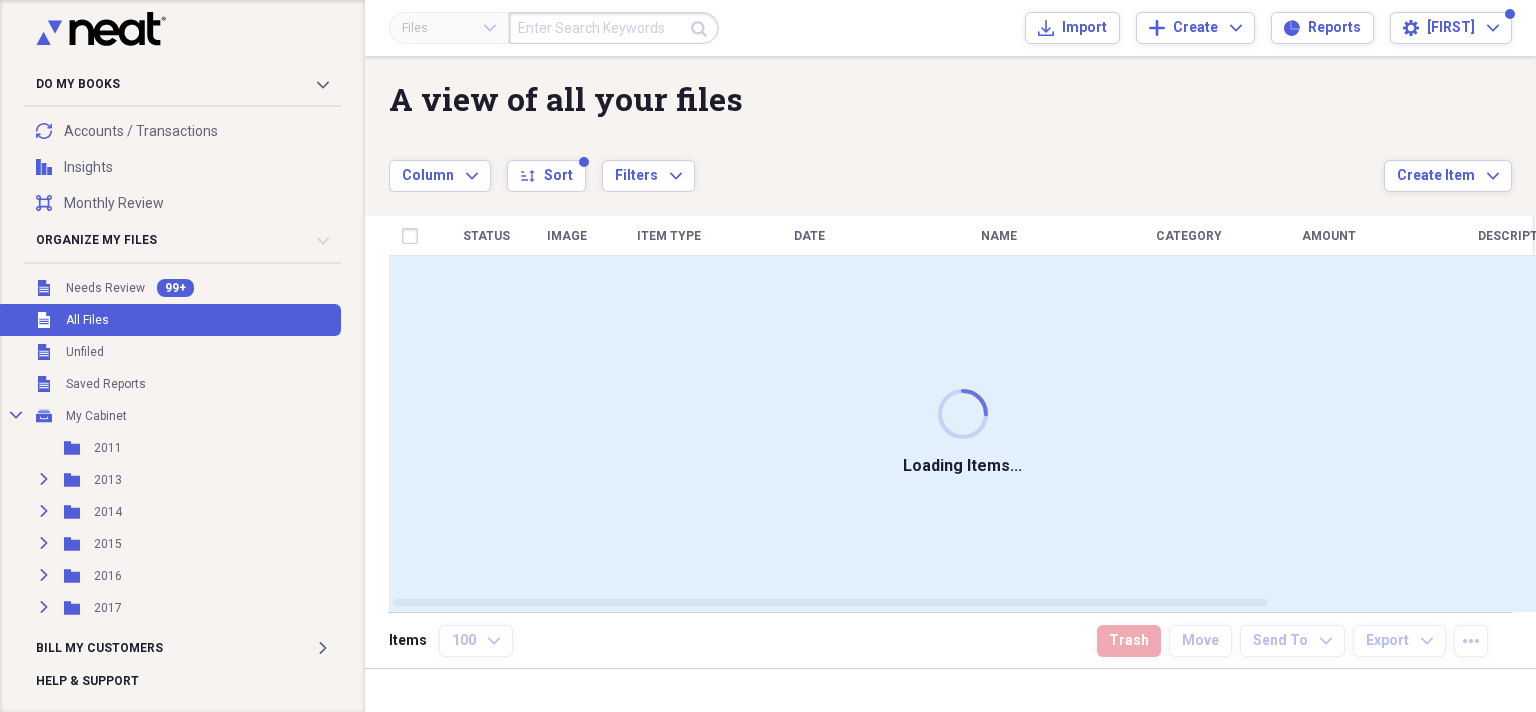 click at bounding box center (614, 28) 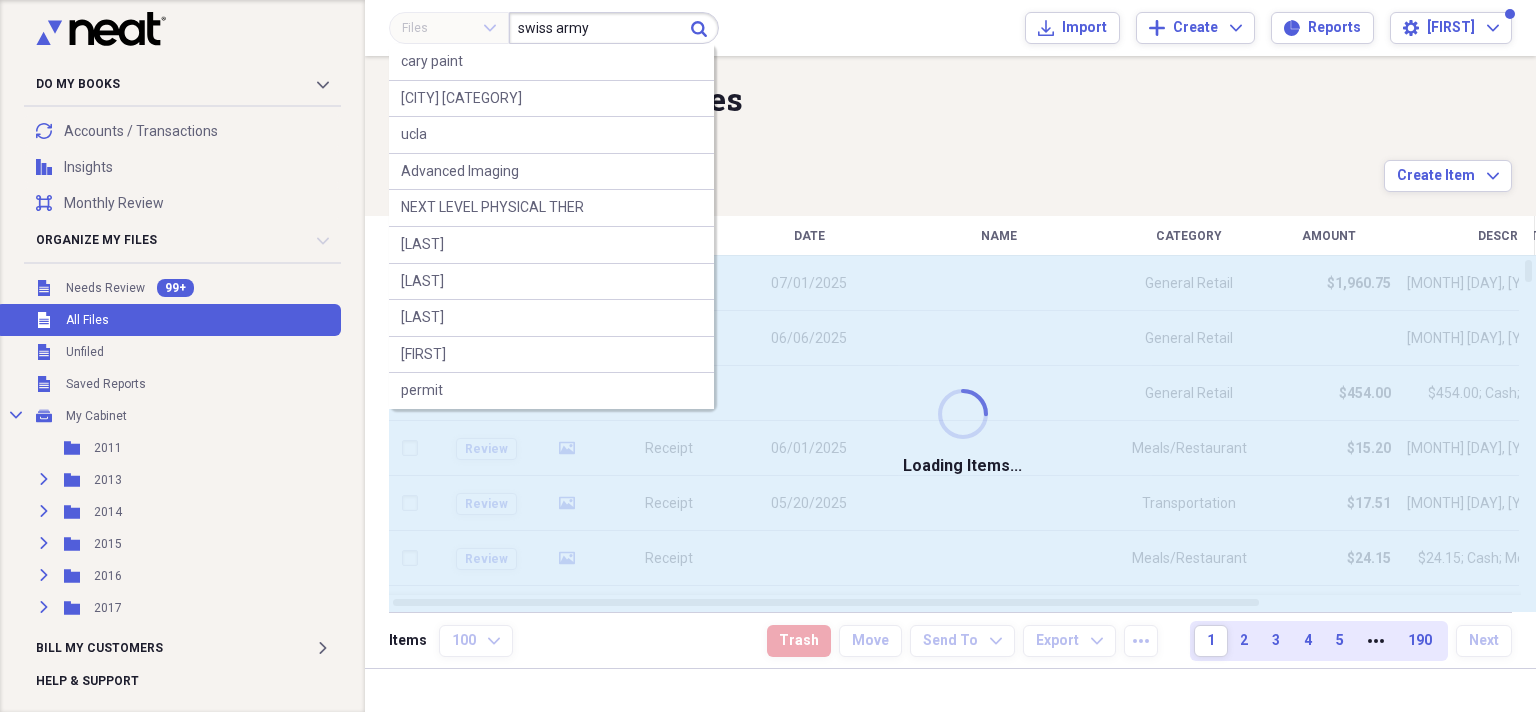 type on "swiss army" 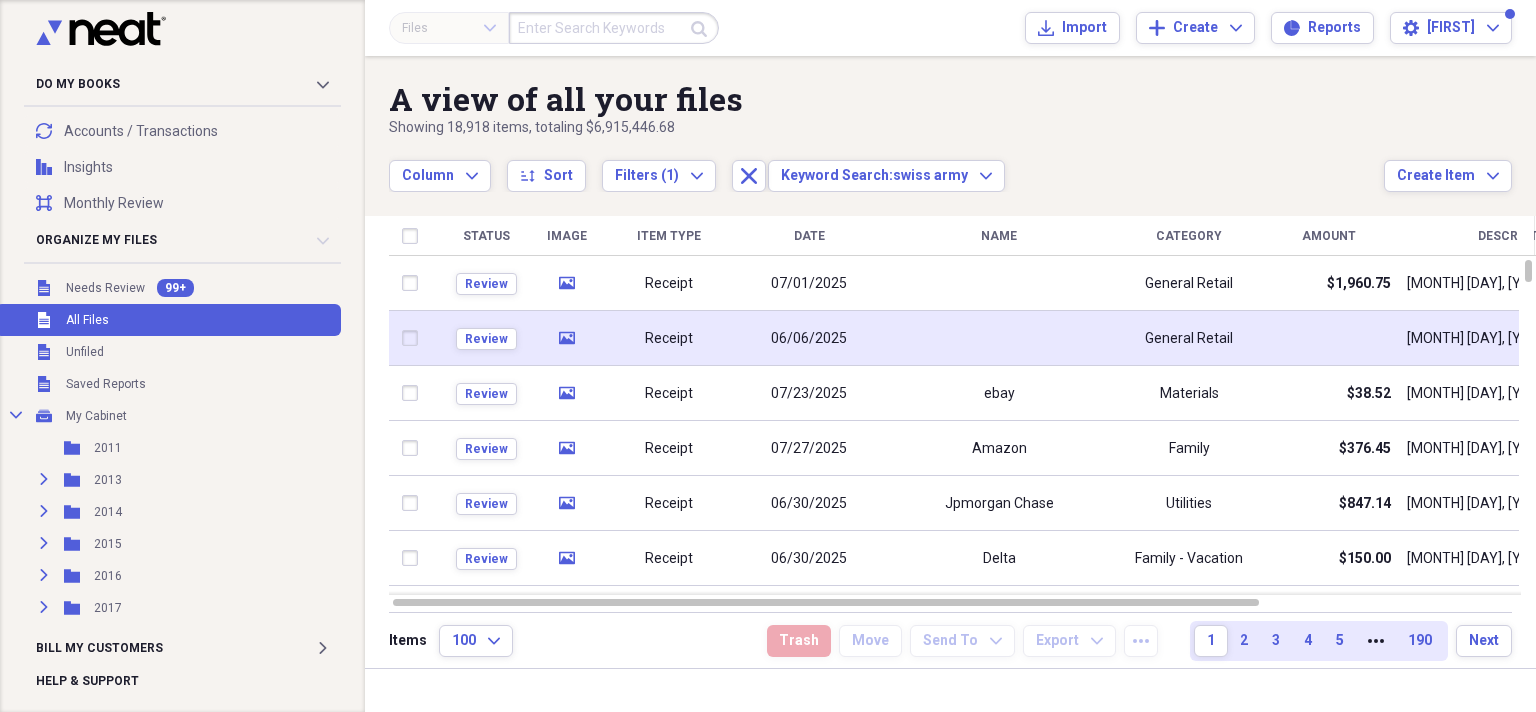 click on "media" 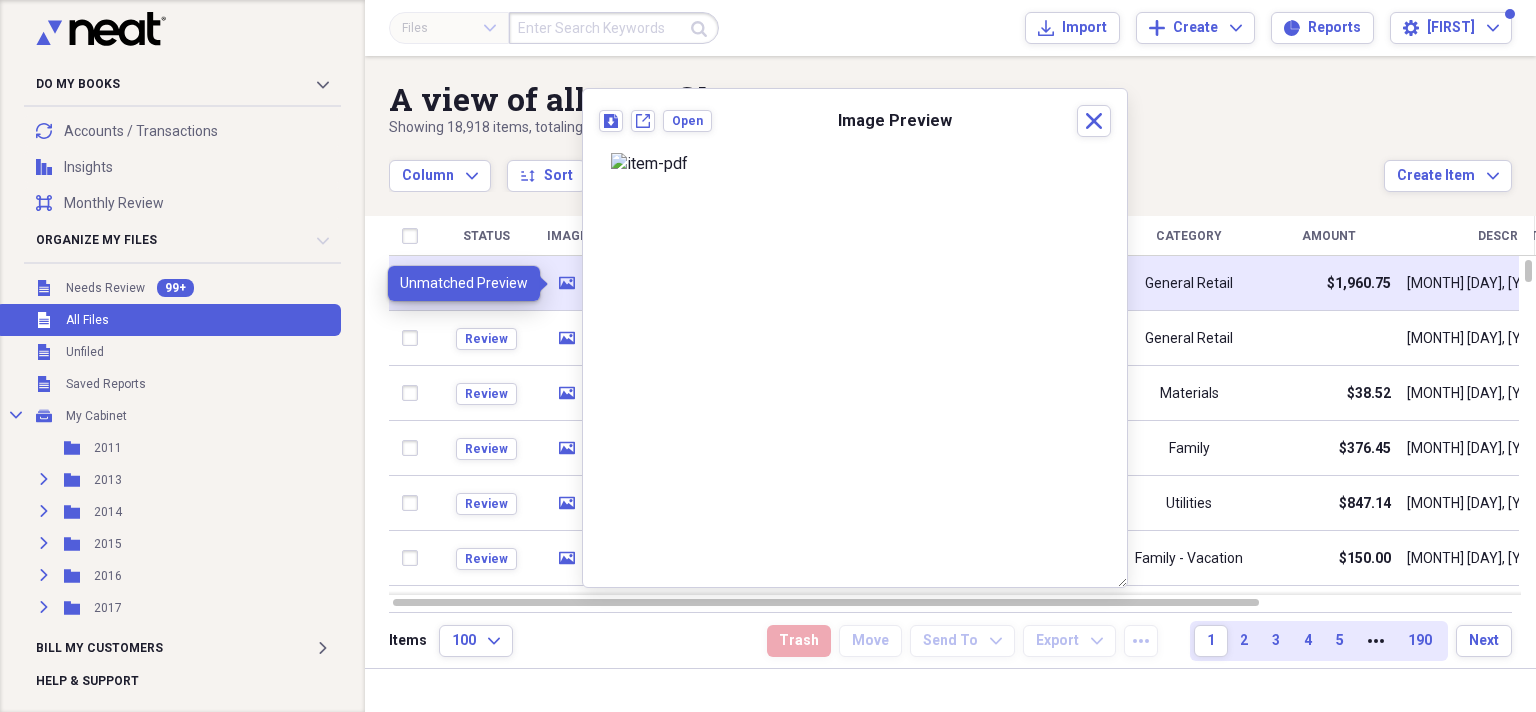 click on "media" 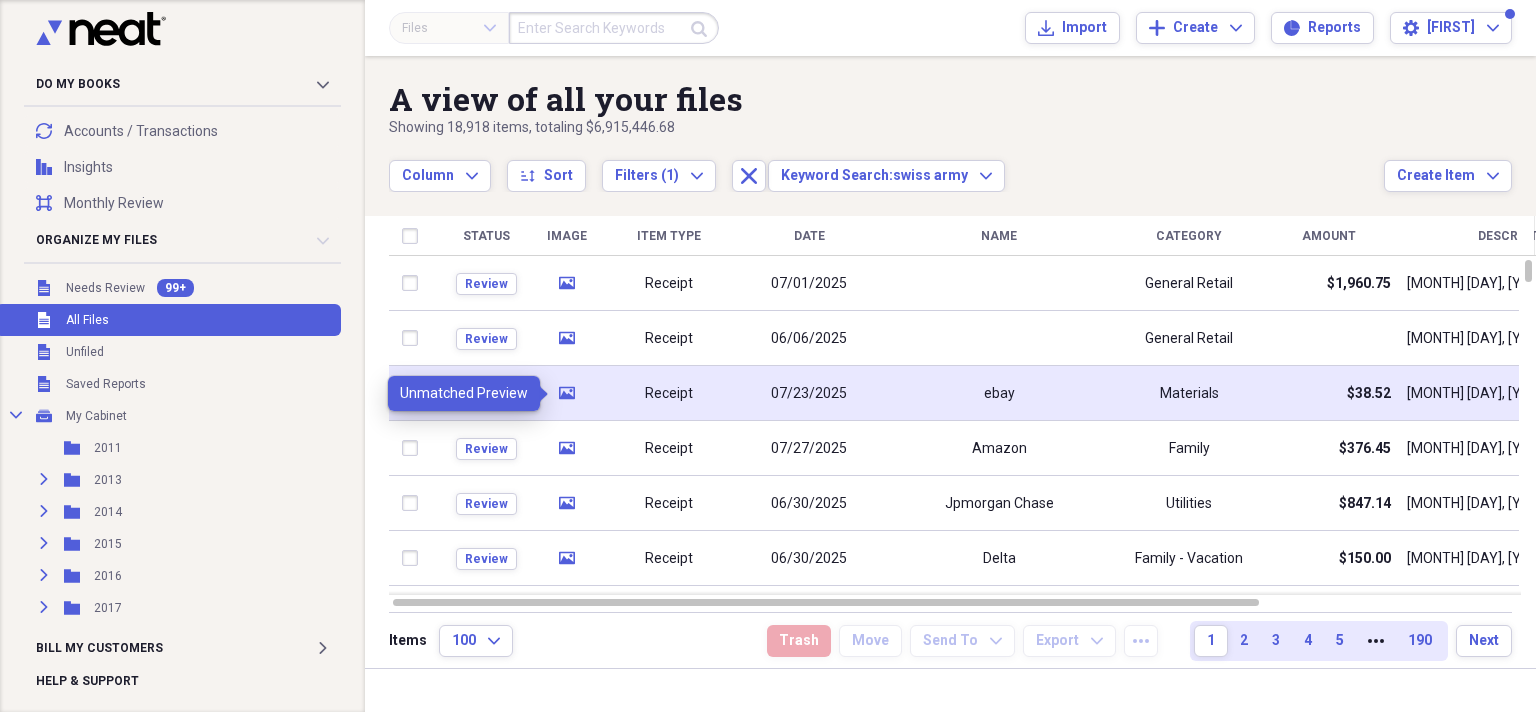 click 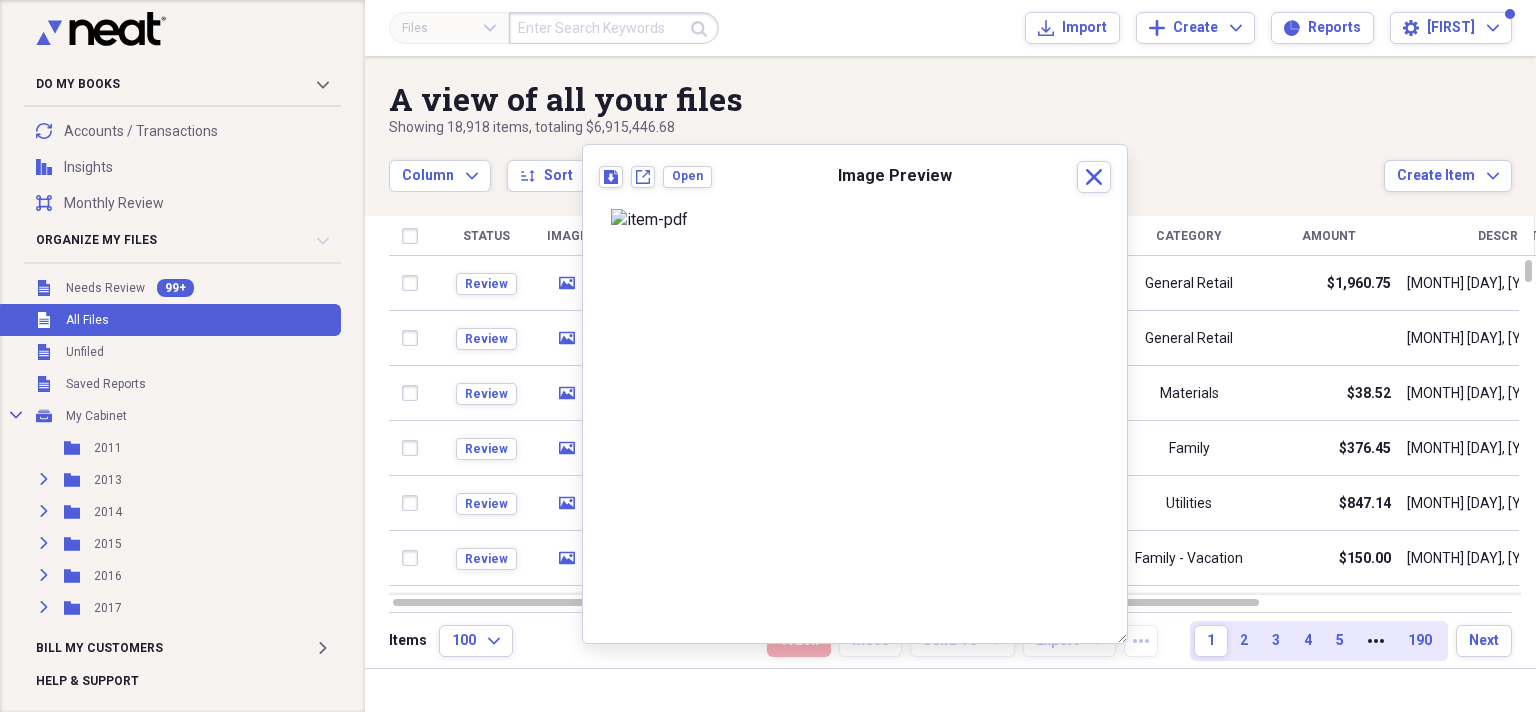 scroll, scrollTop: 175, scrollLeft: 0, axis: vertical 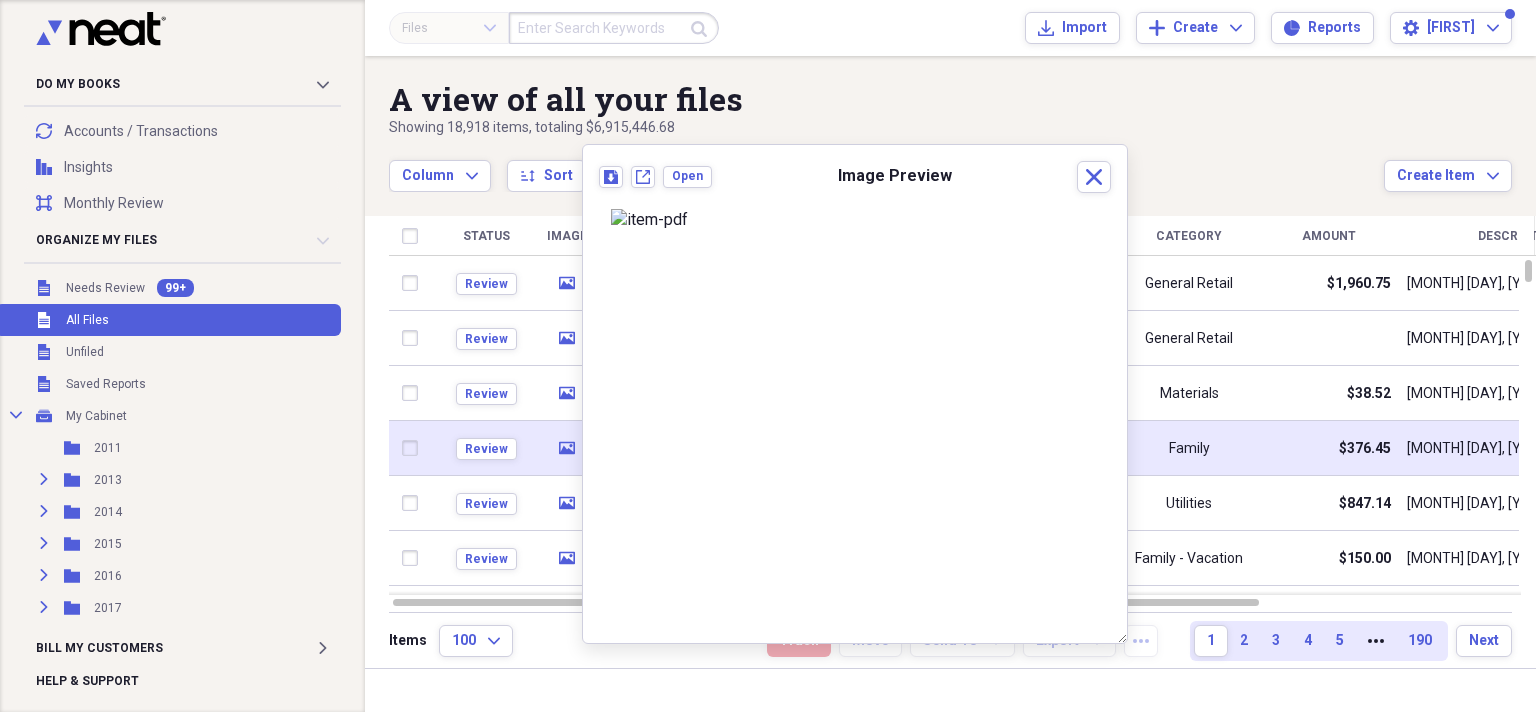 click on "media" 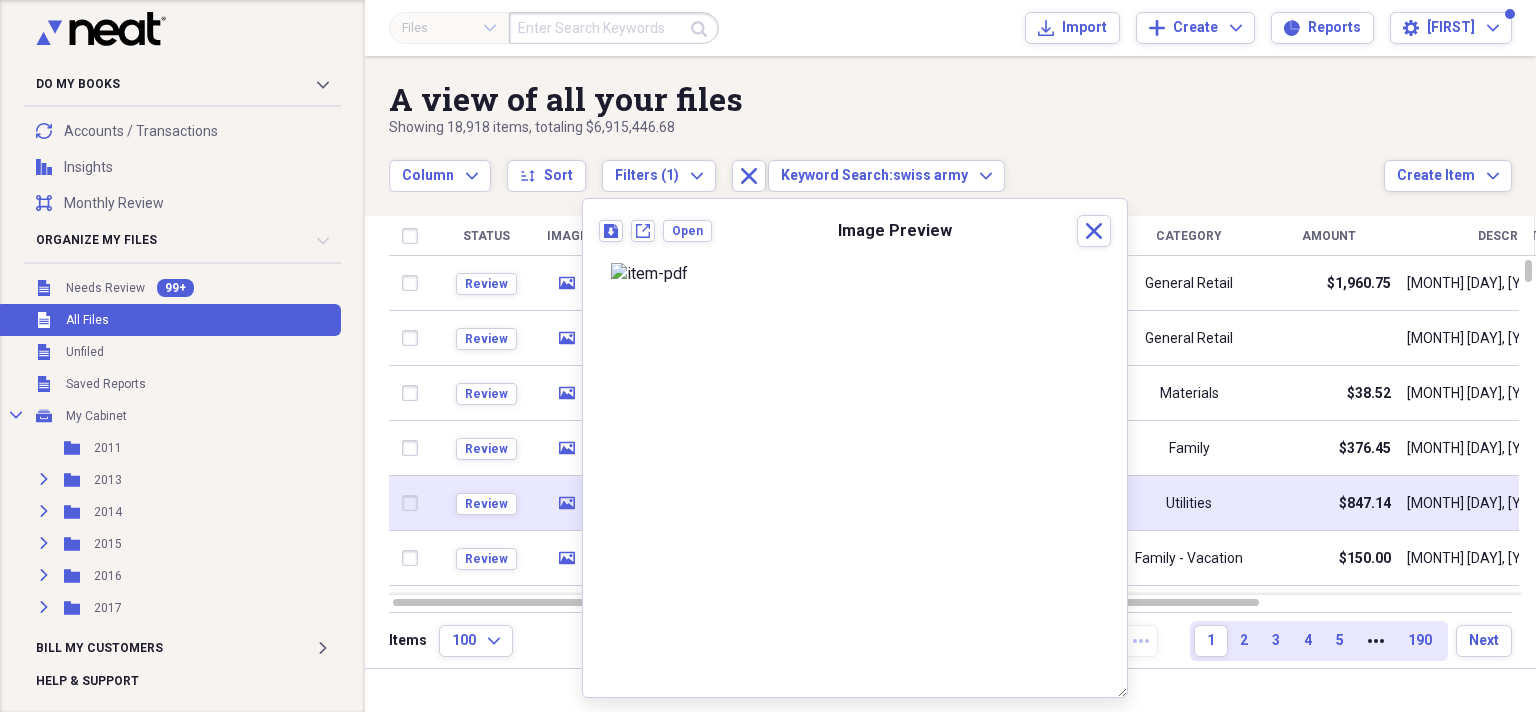 click 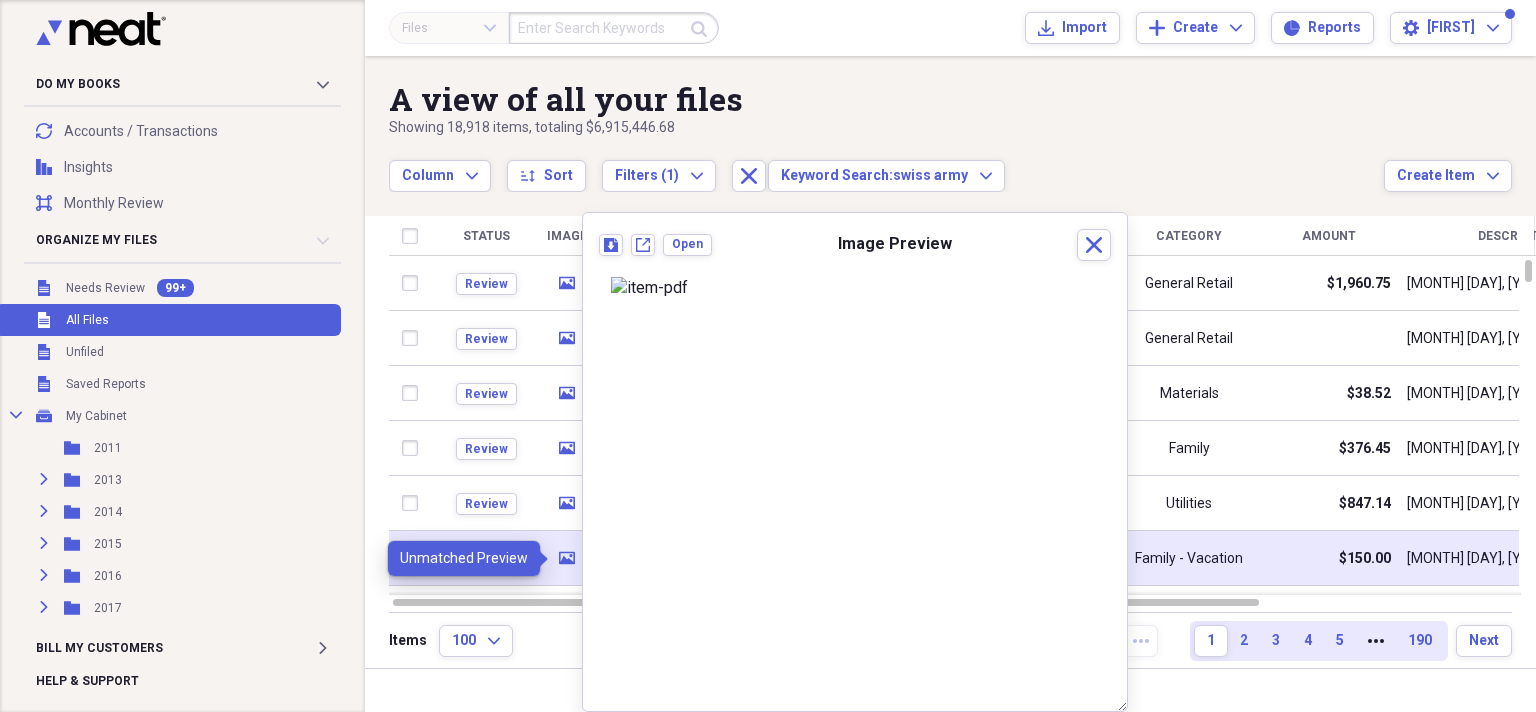 click on "media" 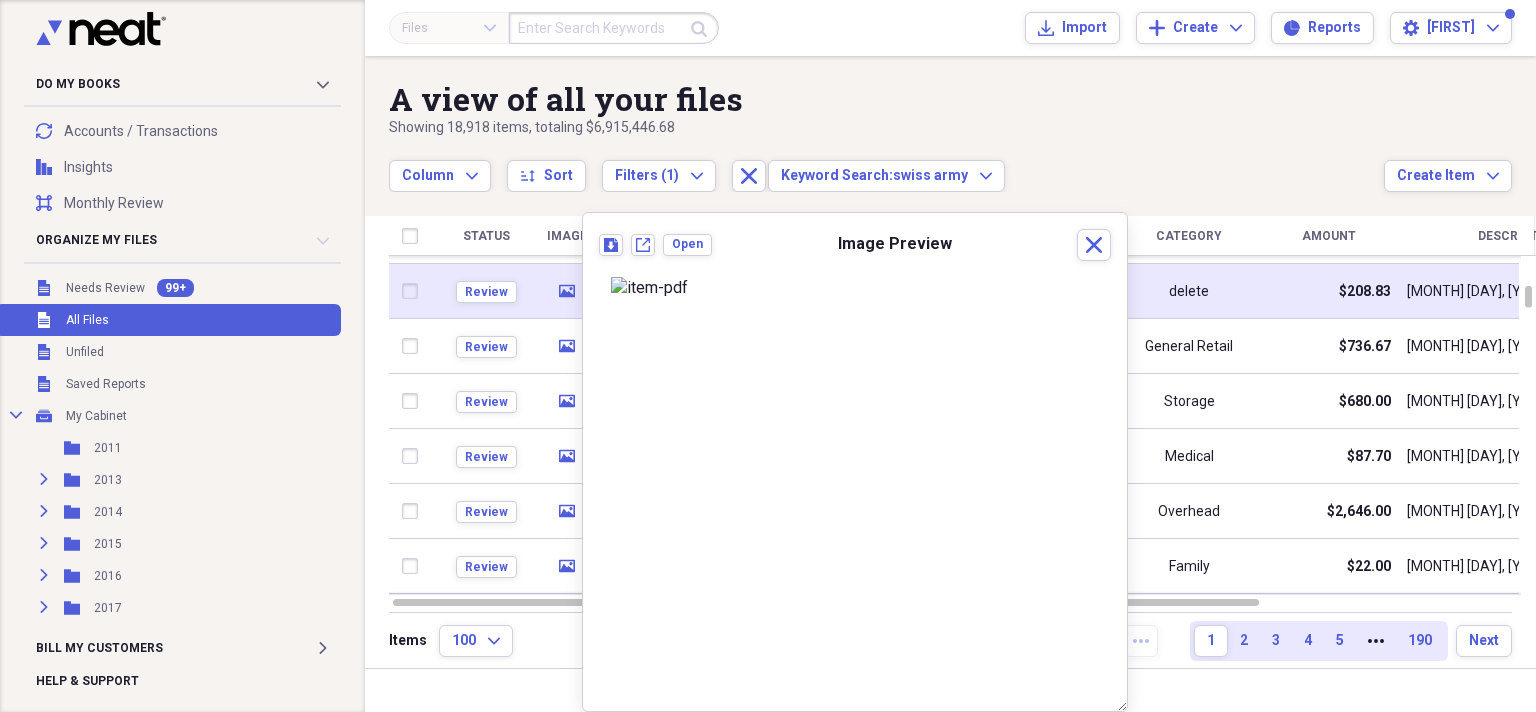 click on "media" 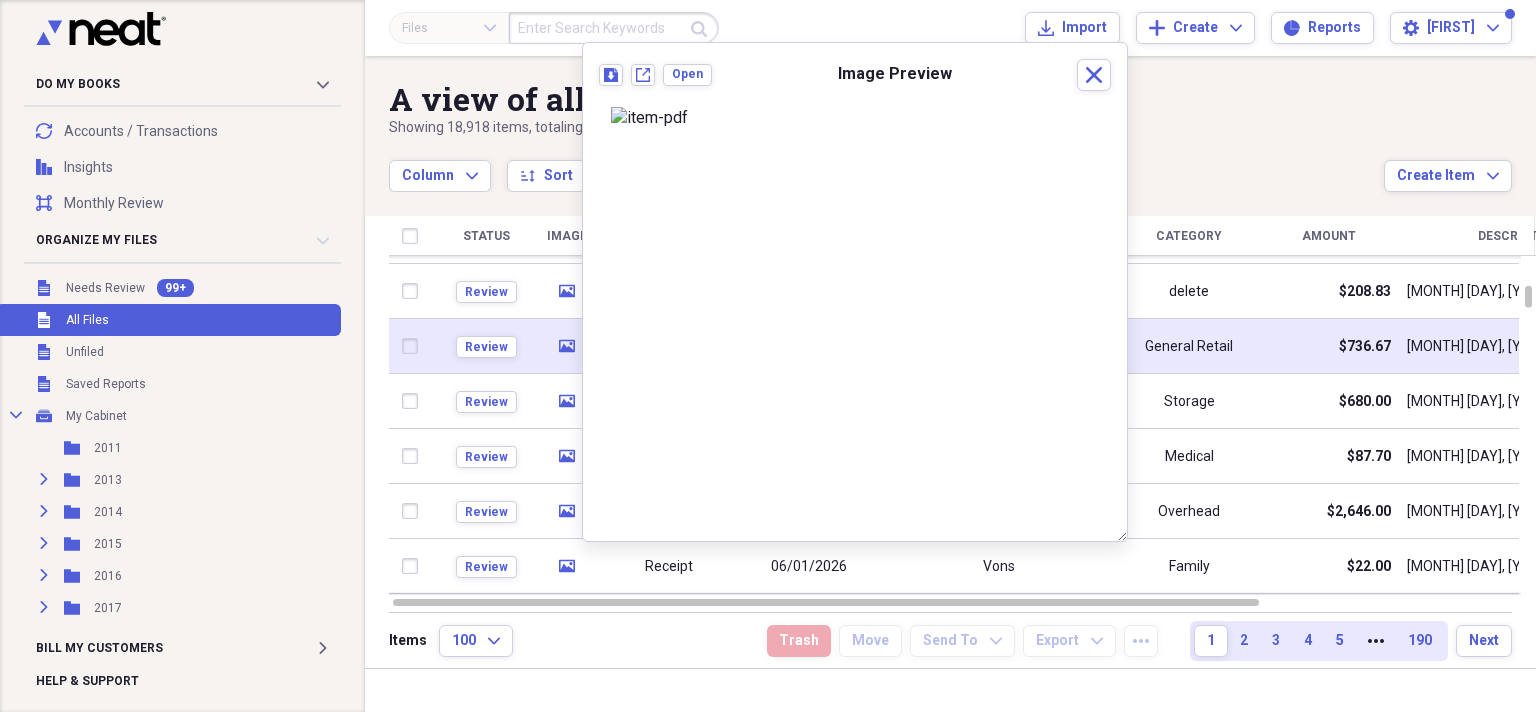 click 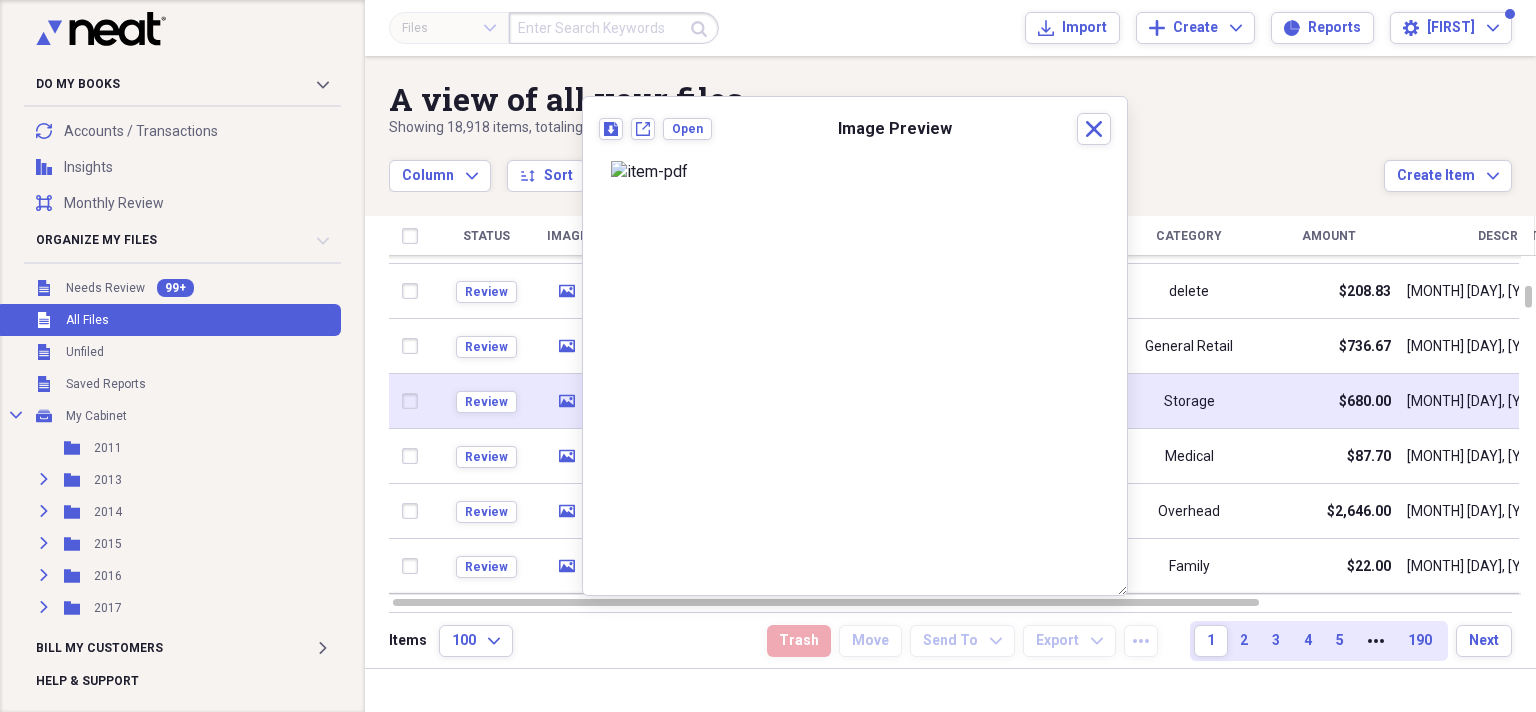 click 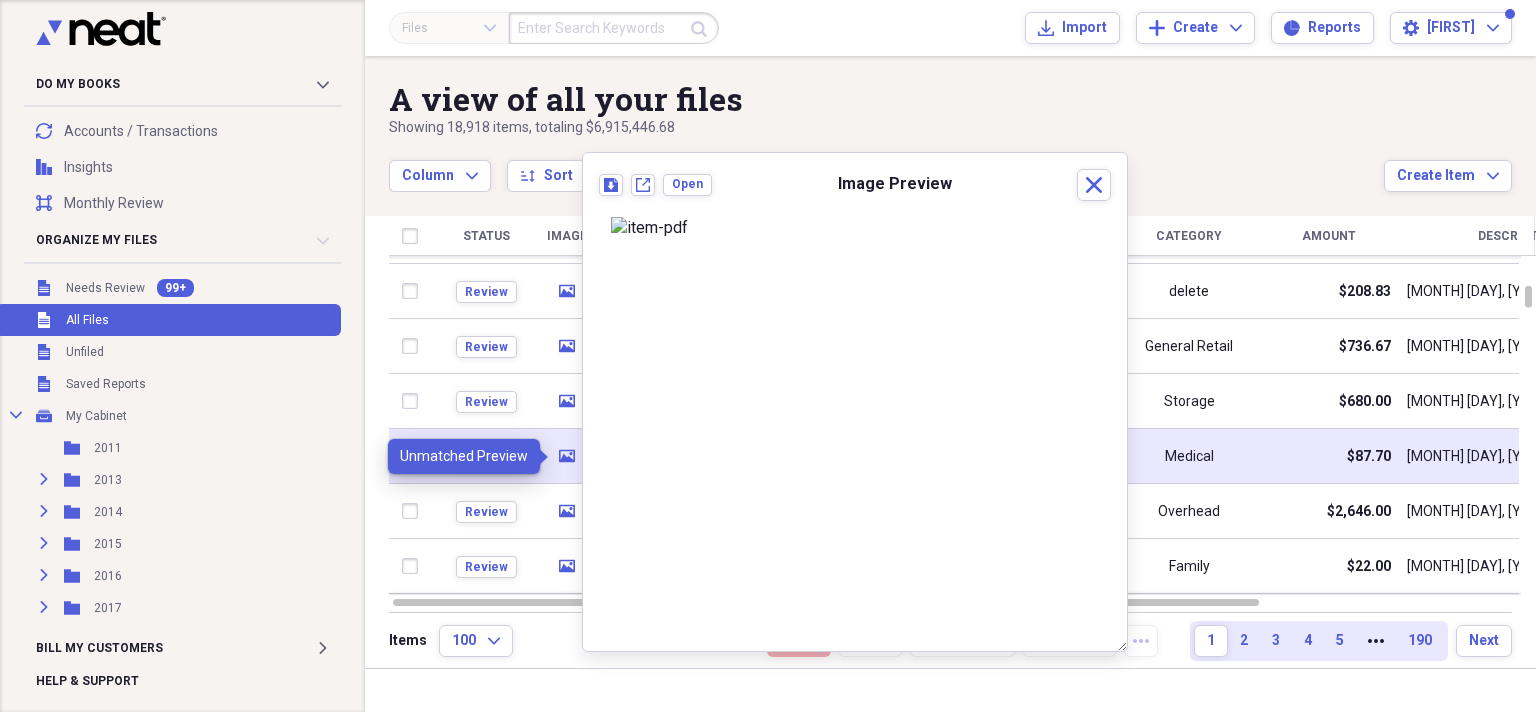 click on "media" at bounding box center (567, 456) 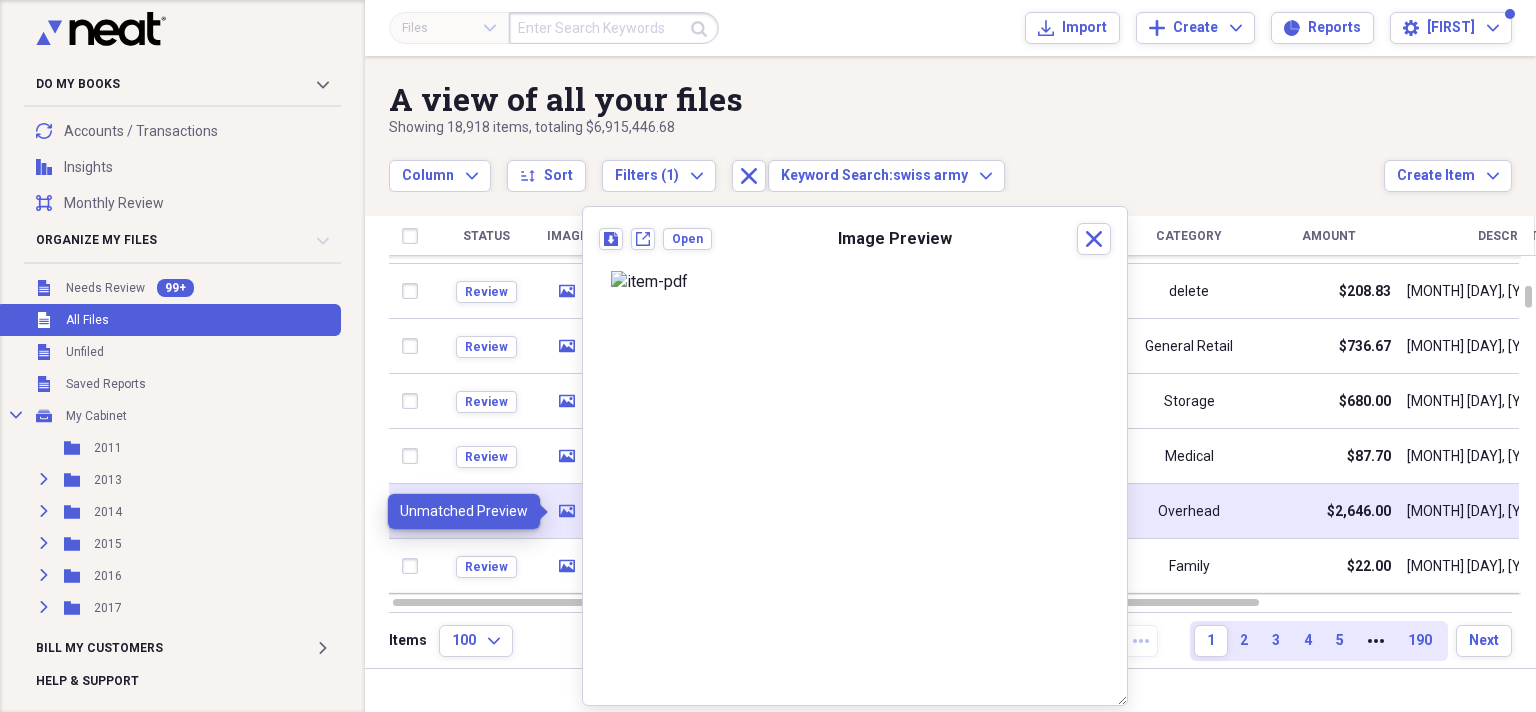 click 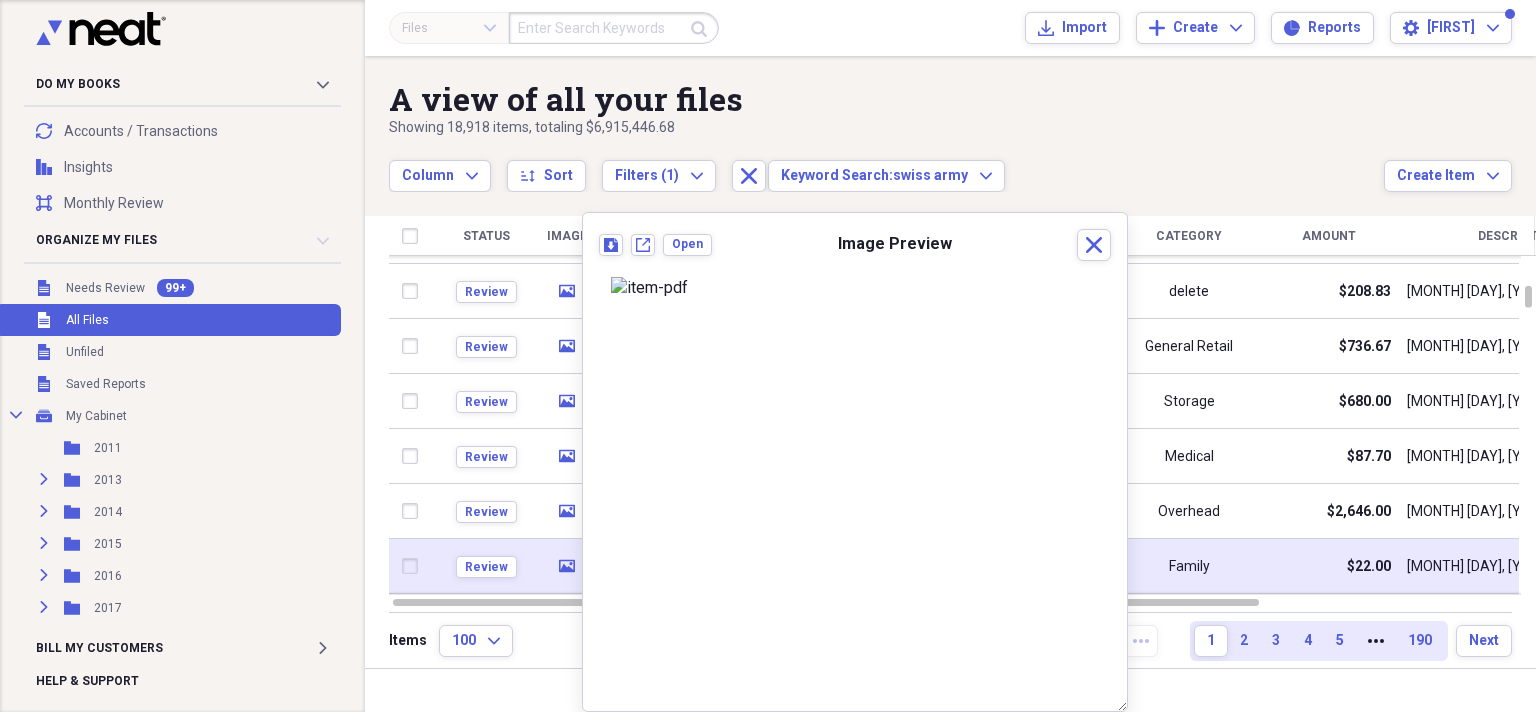 click on "media" 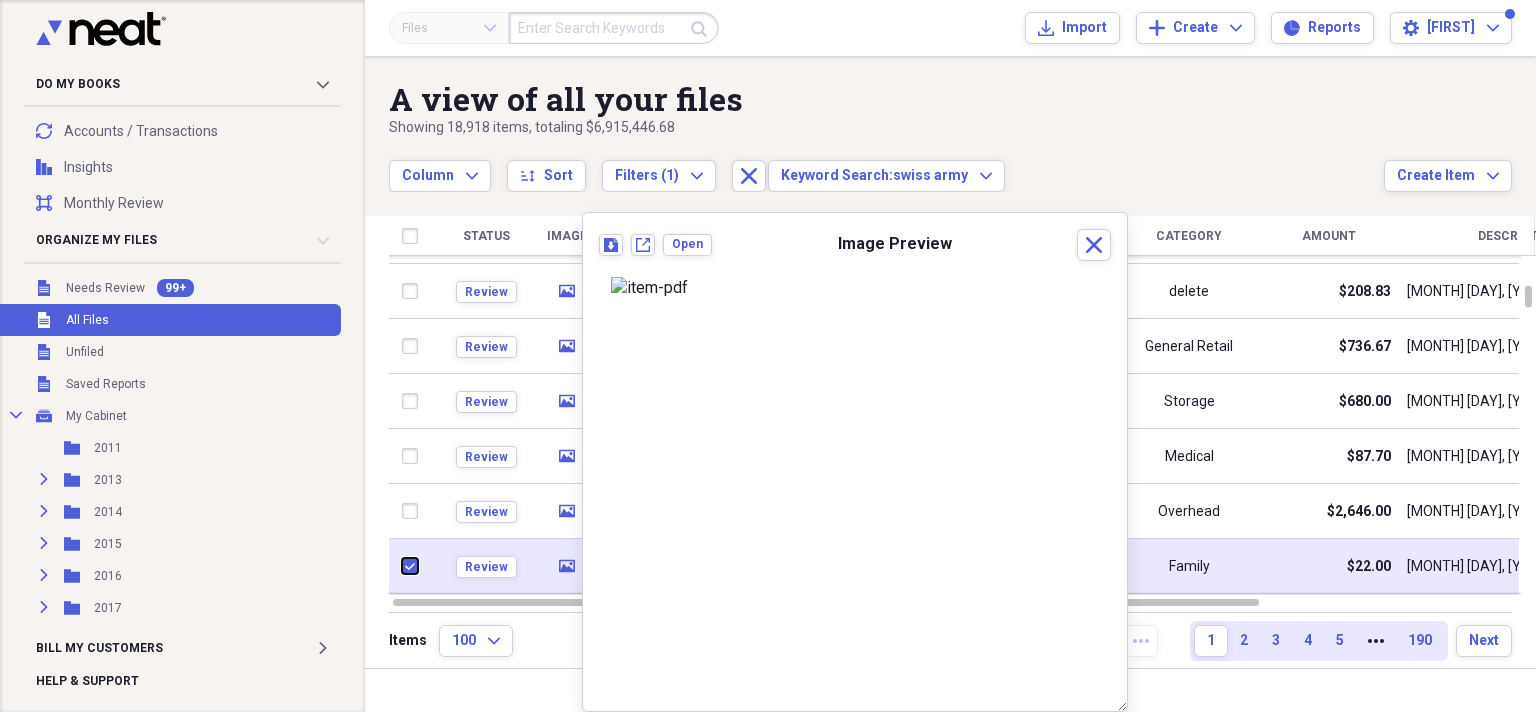 checkbox on "true" 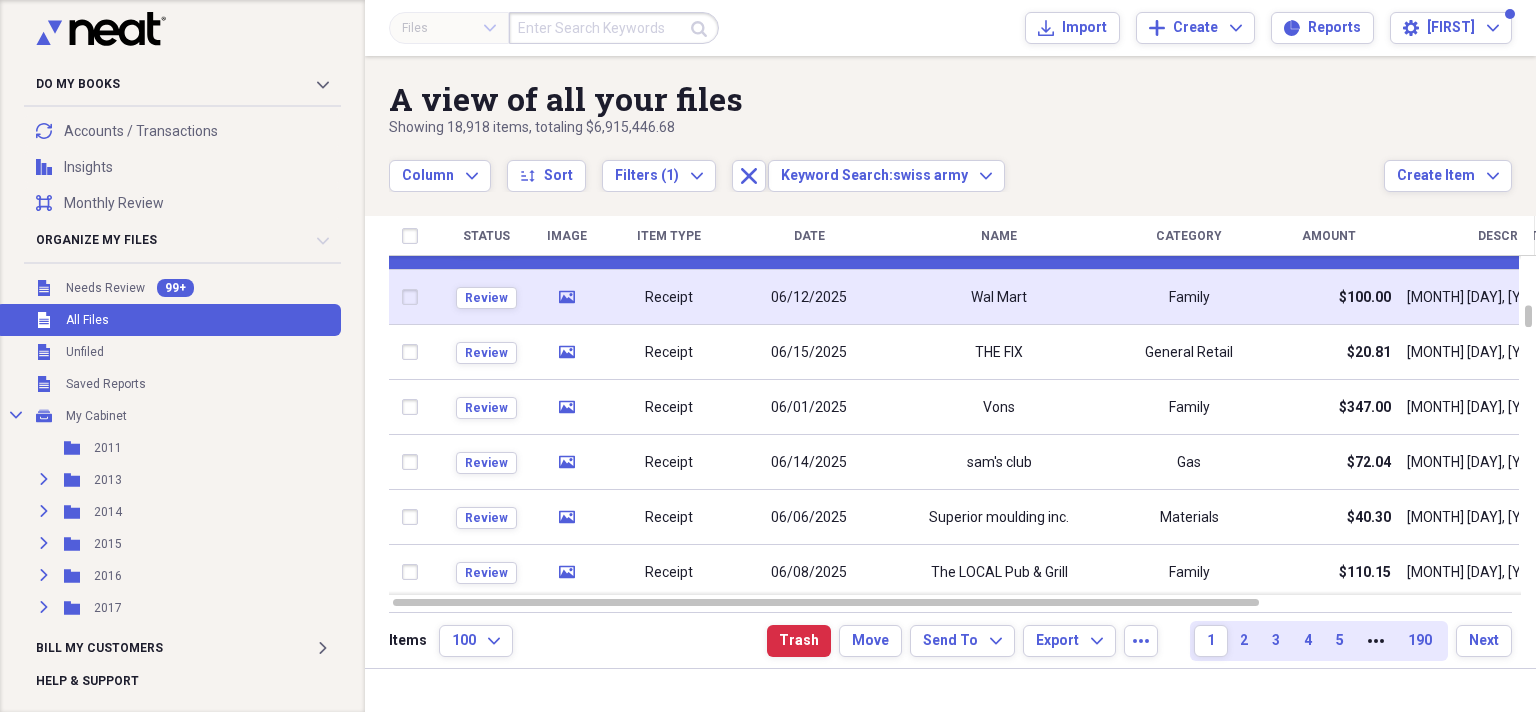 click 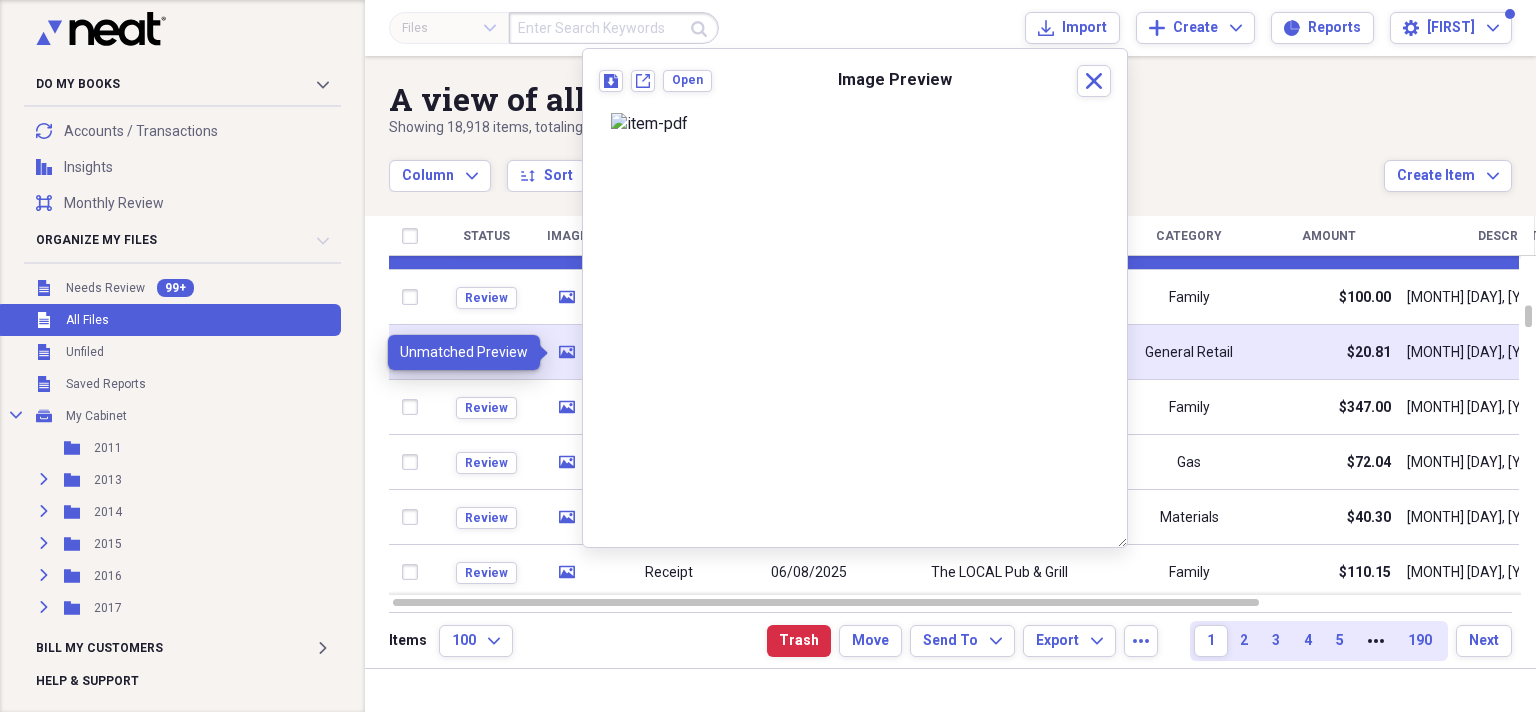 click 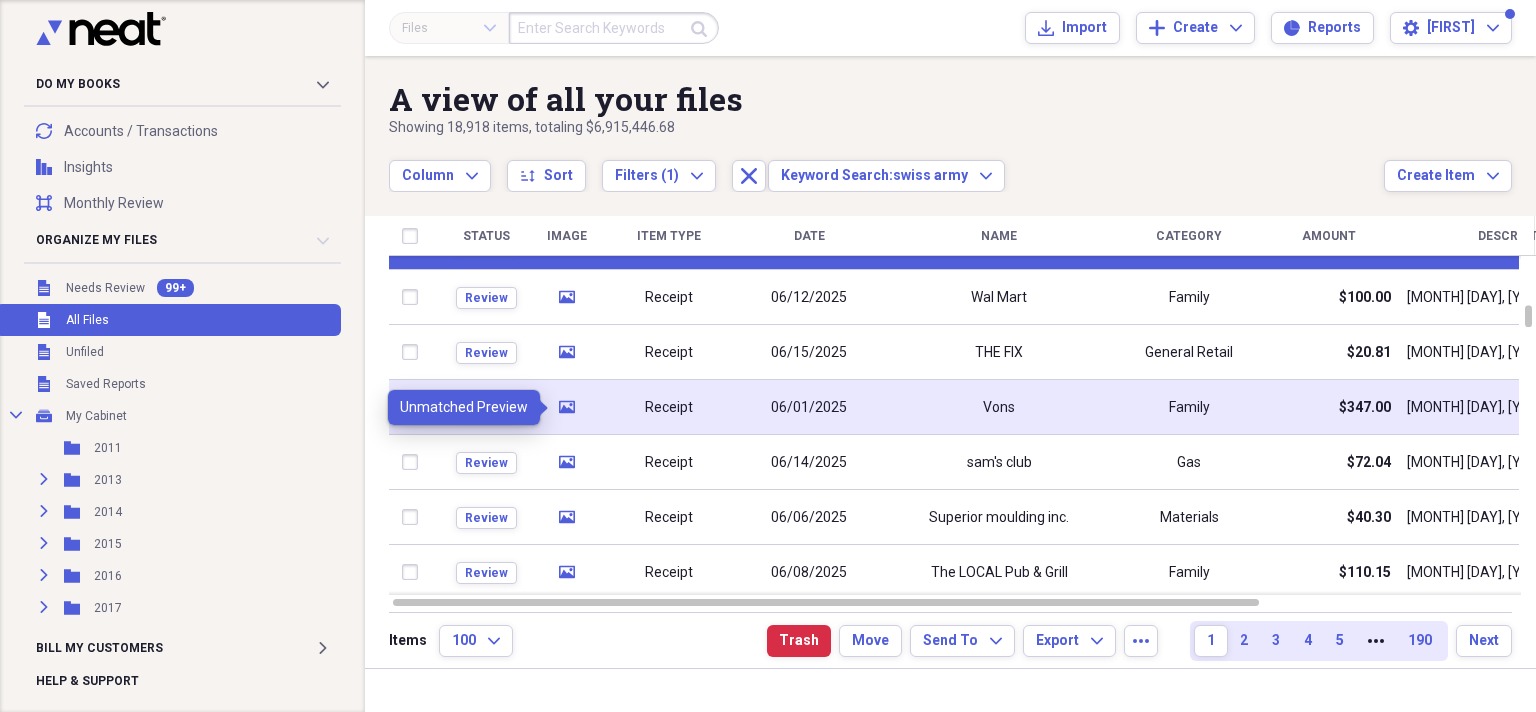 click on "media" 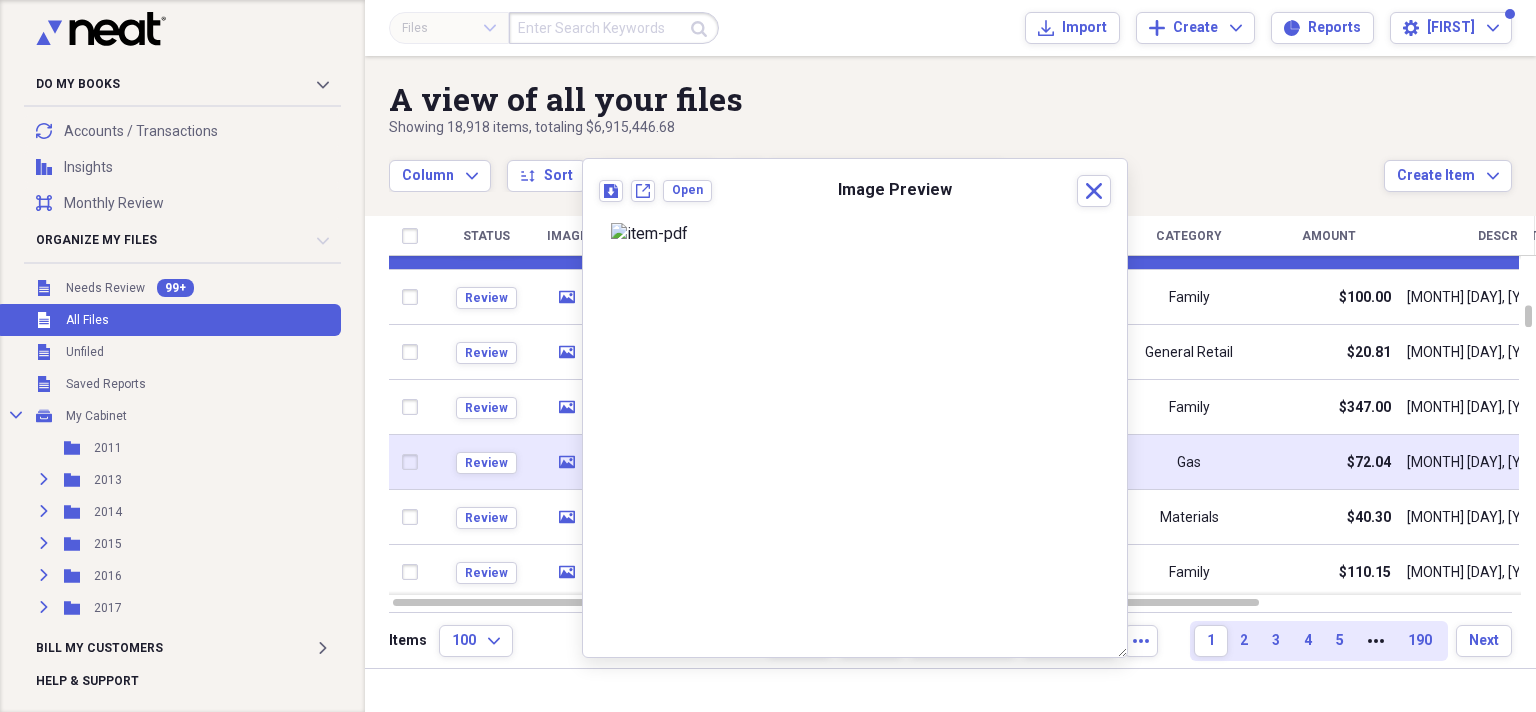 click on "media" 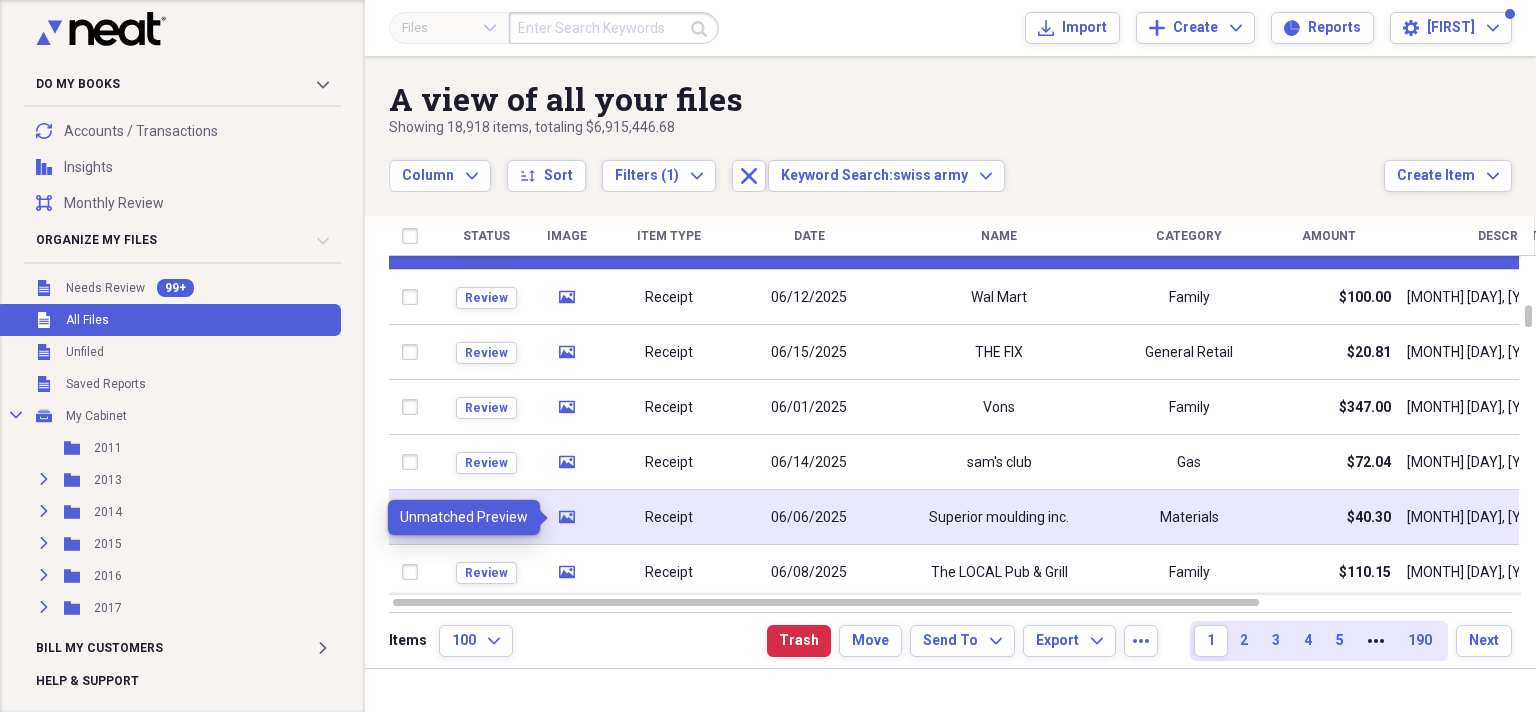 click 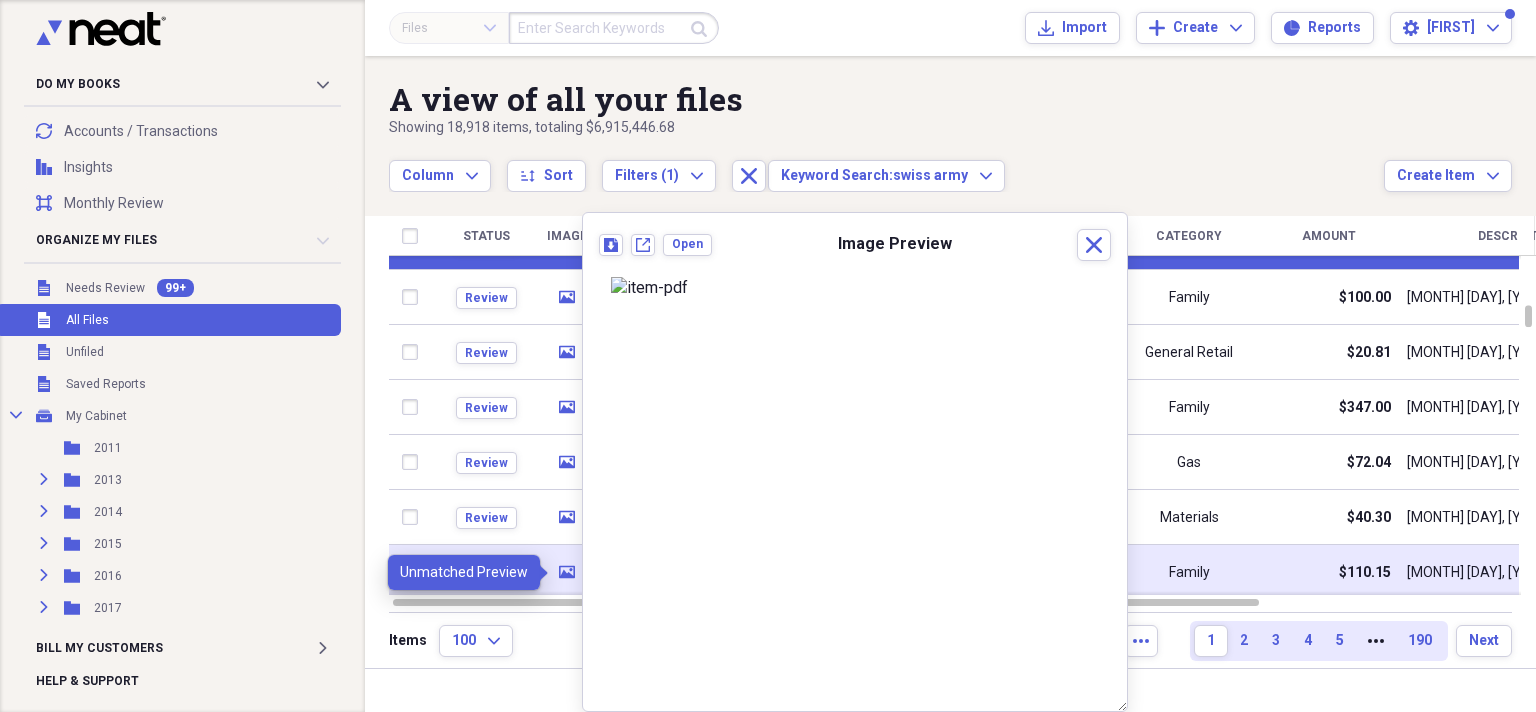 click 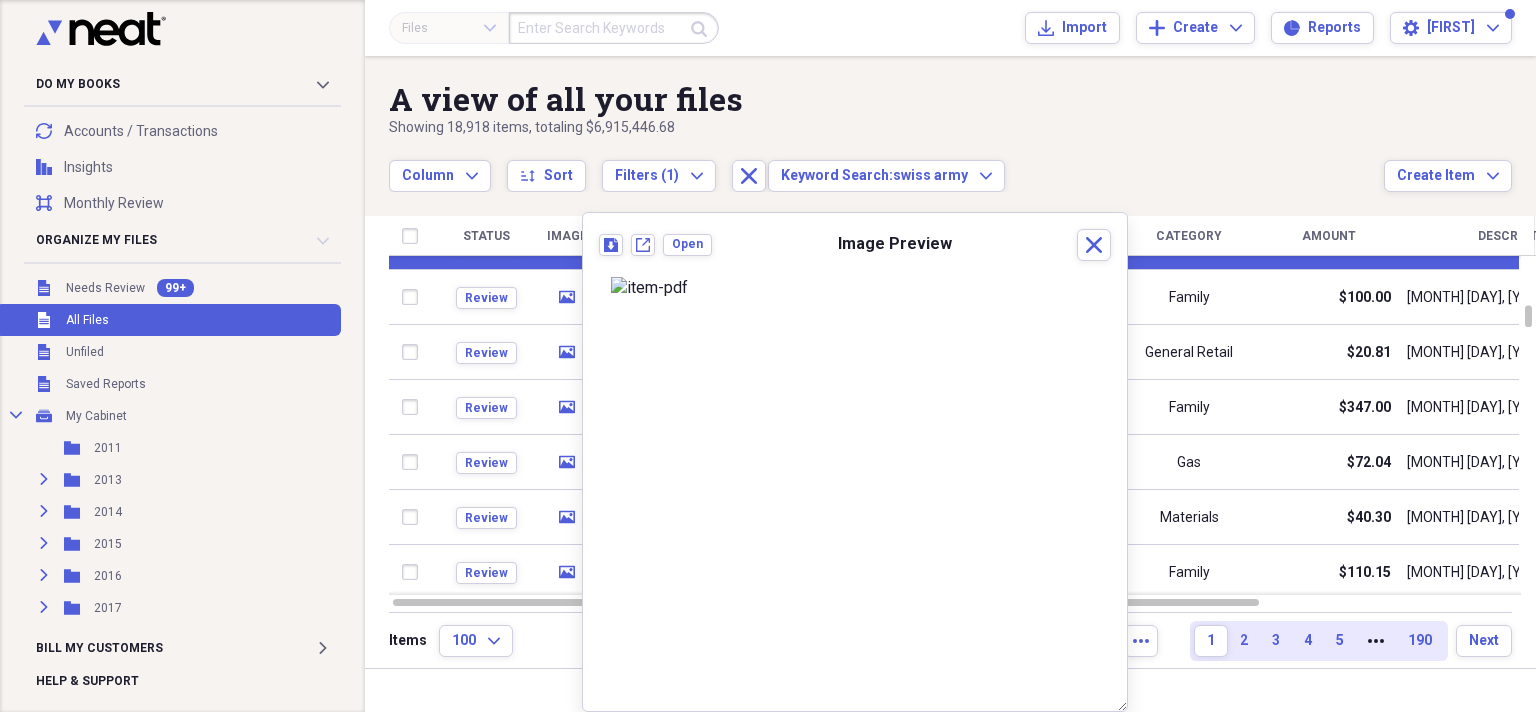 click at bounding box center [614, 28] 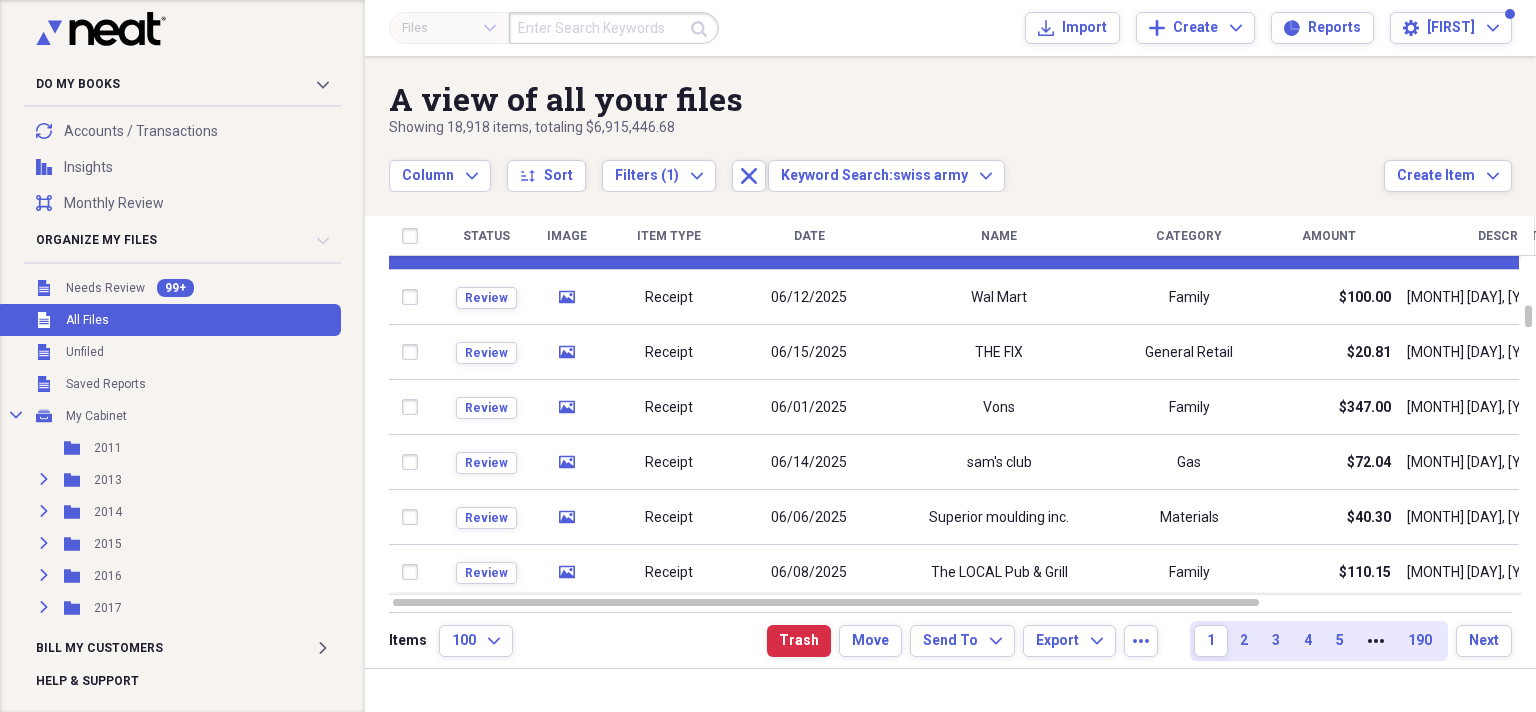 click at bounding box center [614, 28] 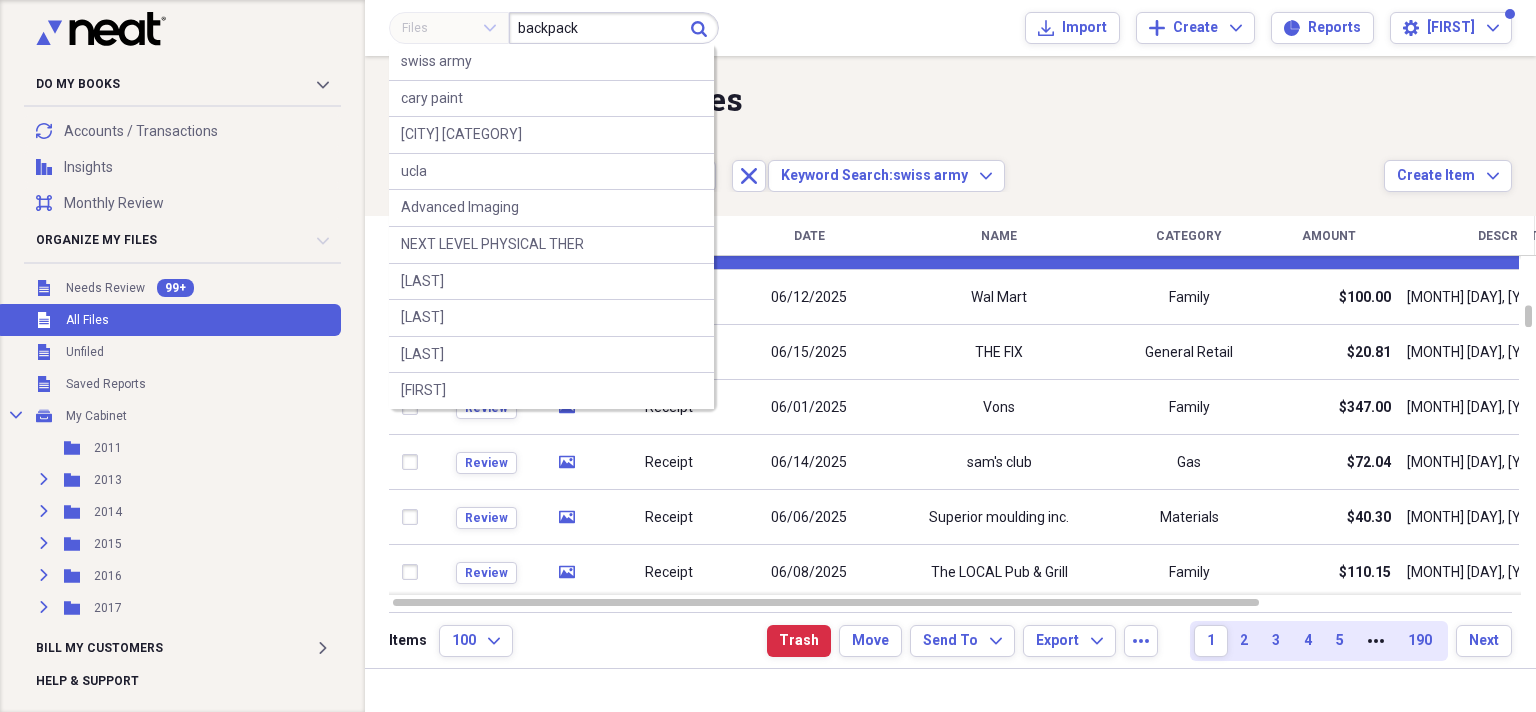 type on "backpack" 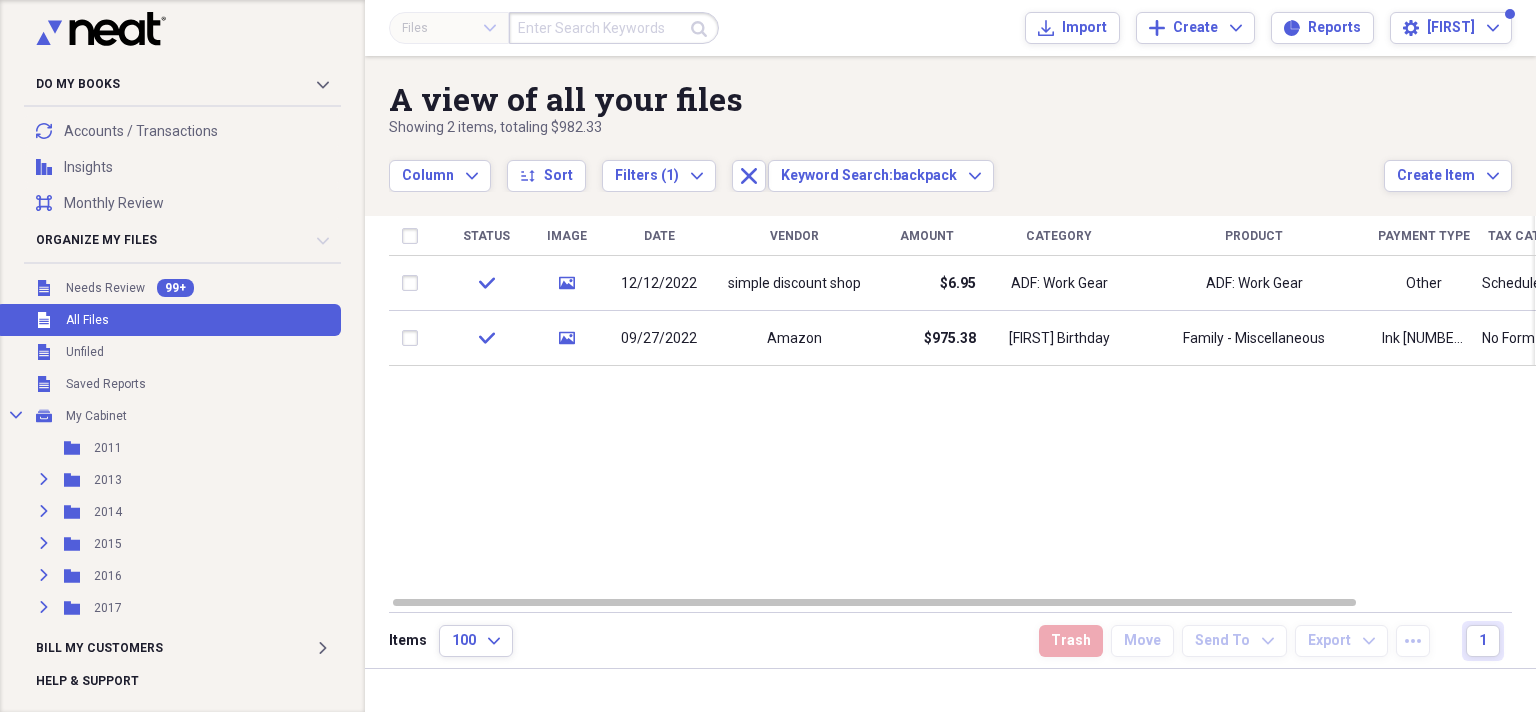 click at bounding box center [614, 28] 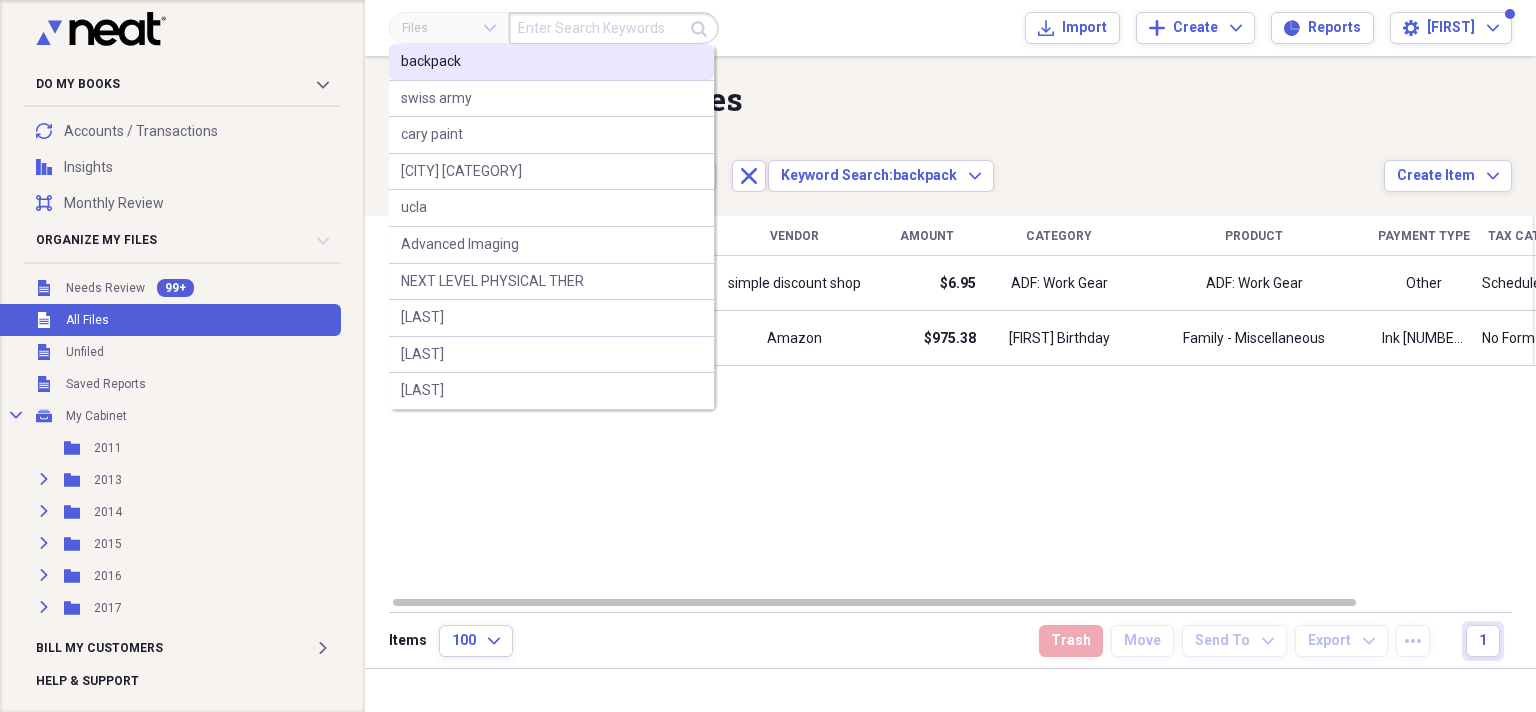 type on ";" 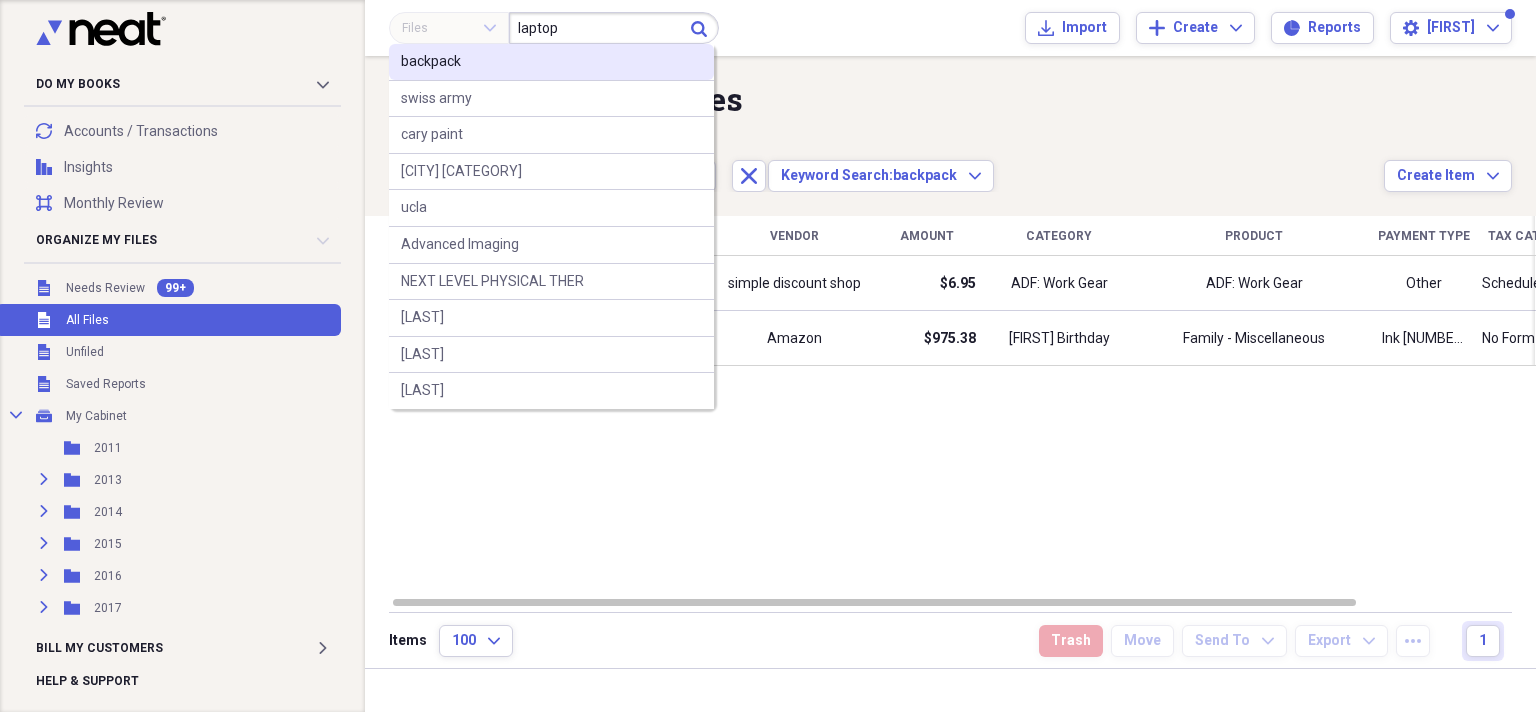 type on "laptop" 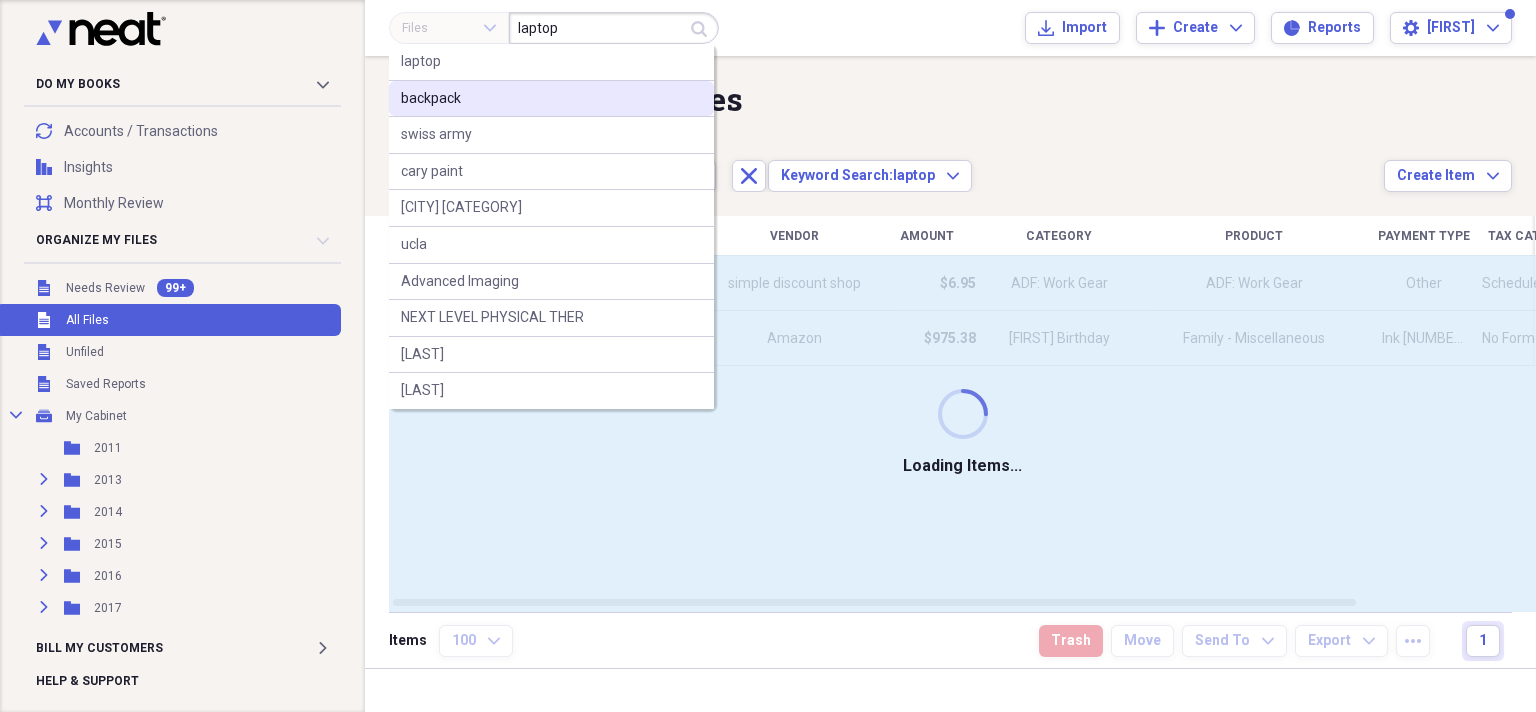 type 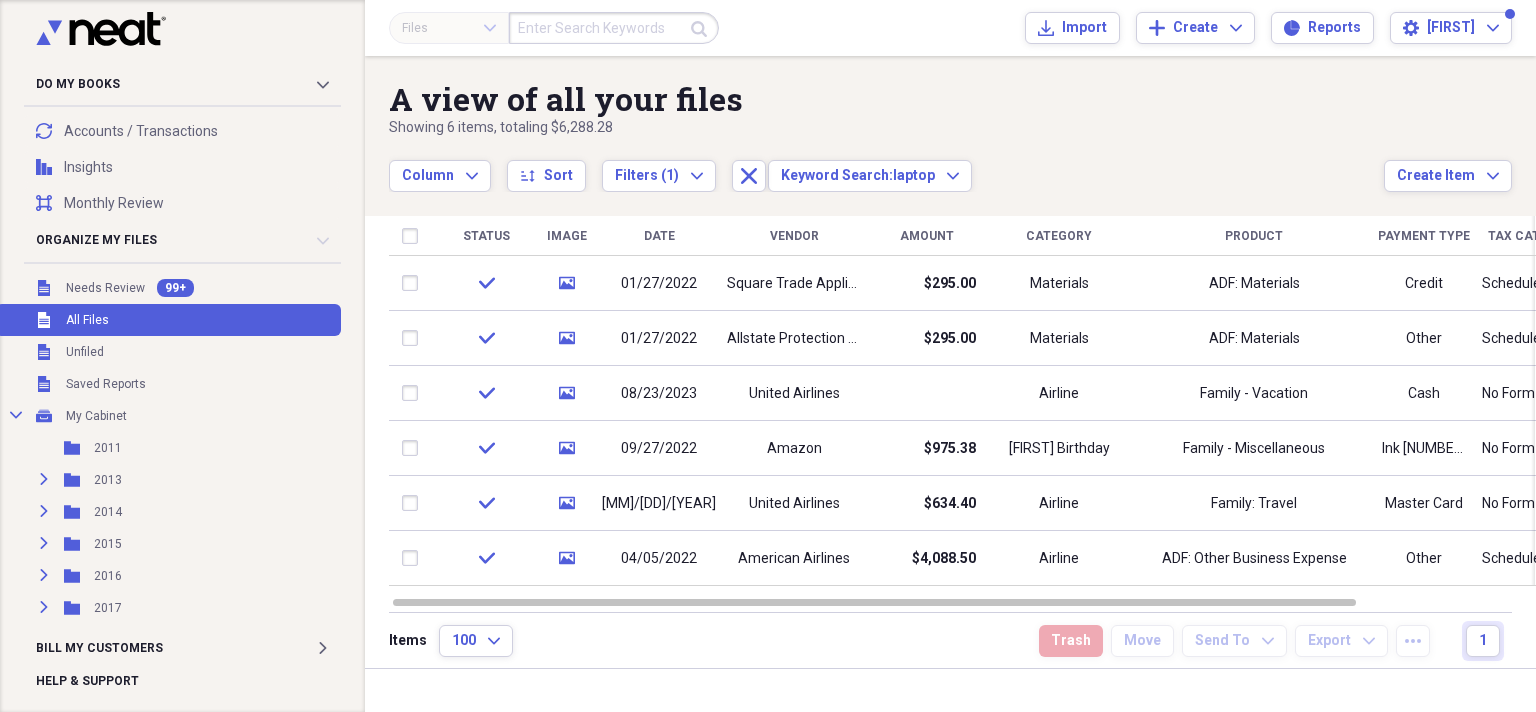 click on "Column Expand sort Sort Filters (1) Expand Close Keyword Search:  laptop Expand" at bounding box center (886, 165) 